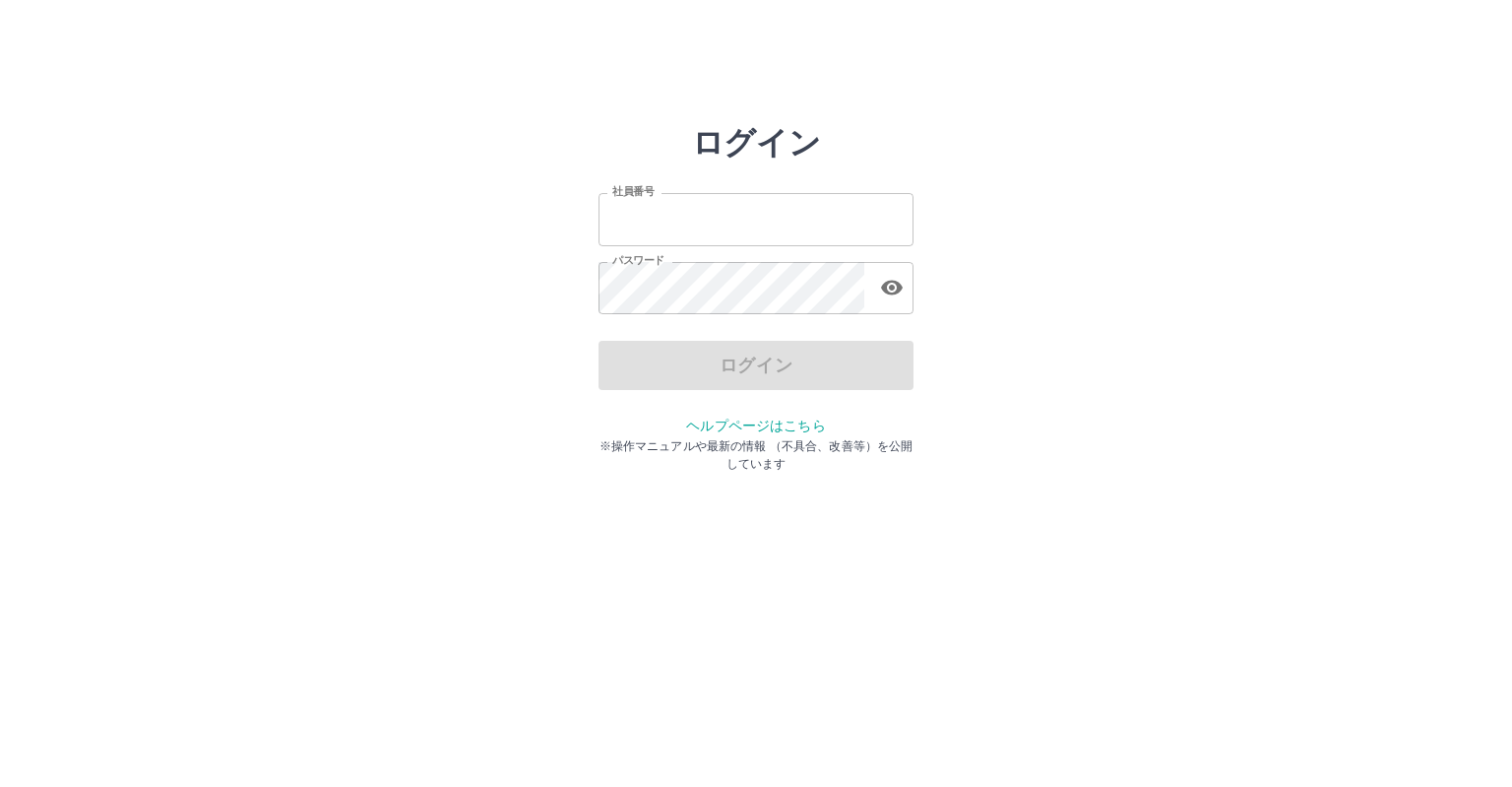 scroll, scrollTop: 0, scrollLeft: 0, axis: both 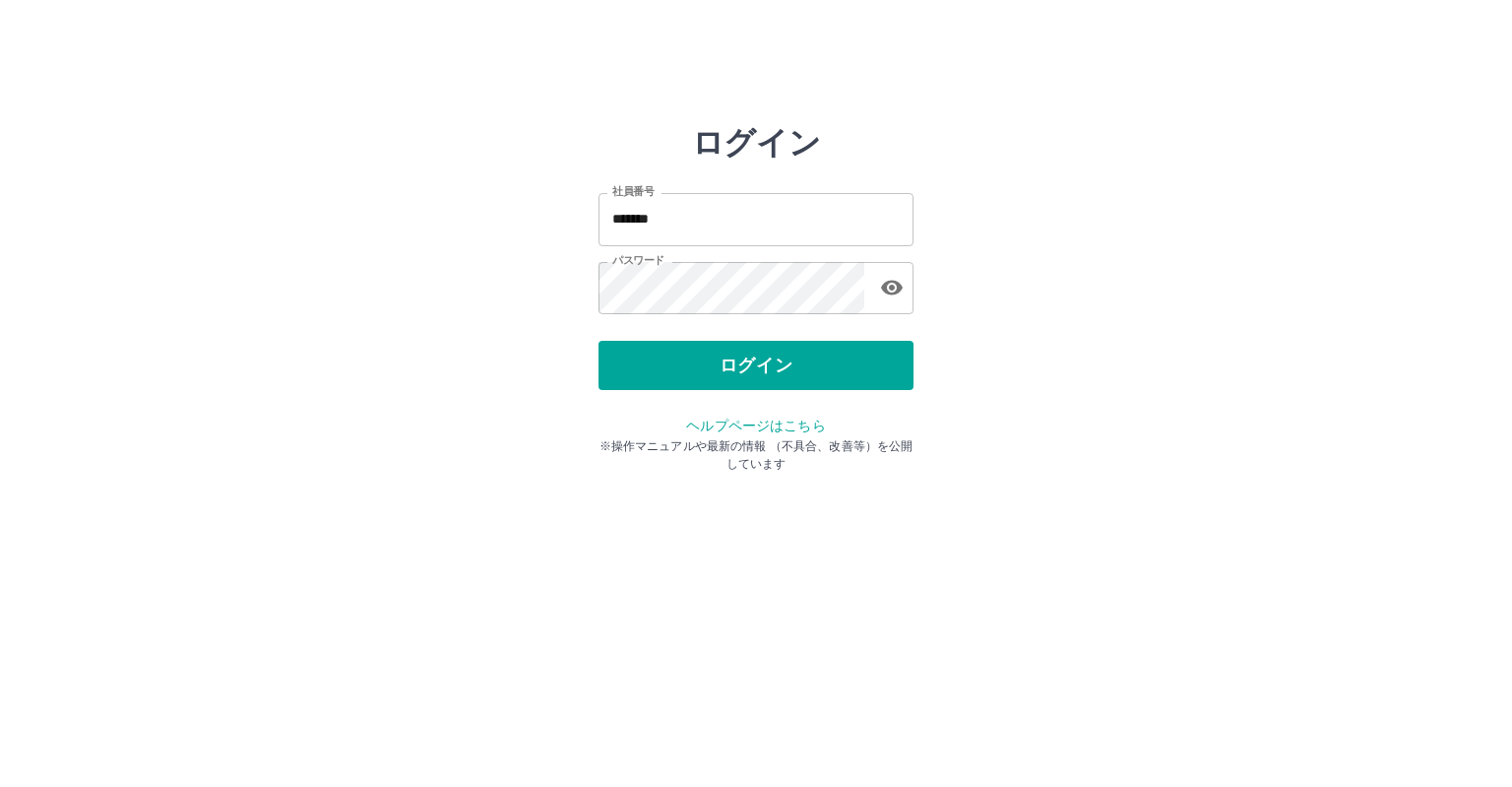 click on "*******" at bounding box center [756, 219] 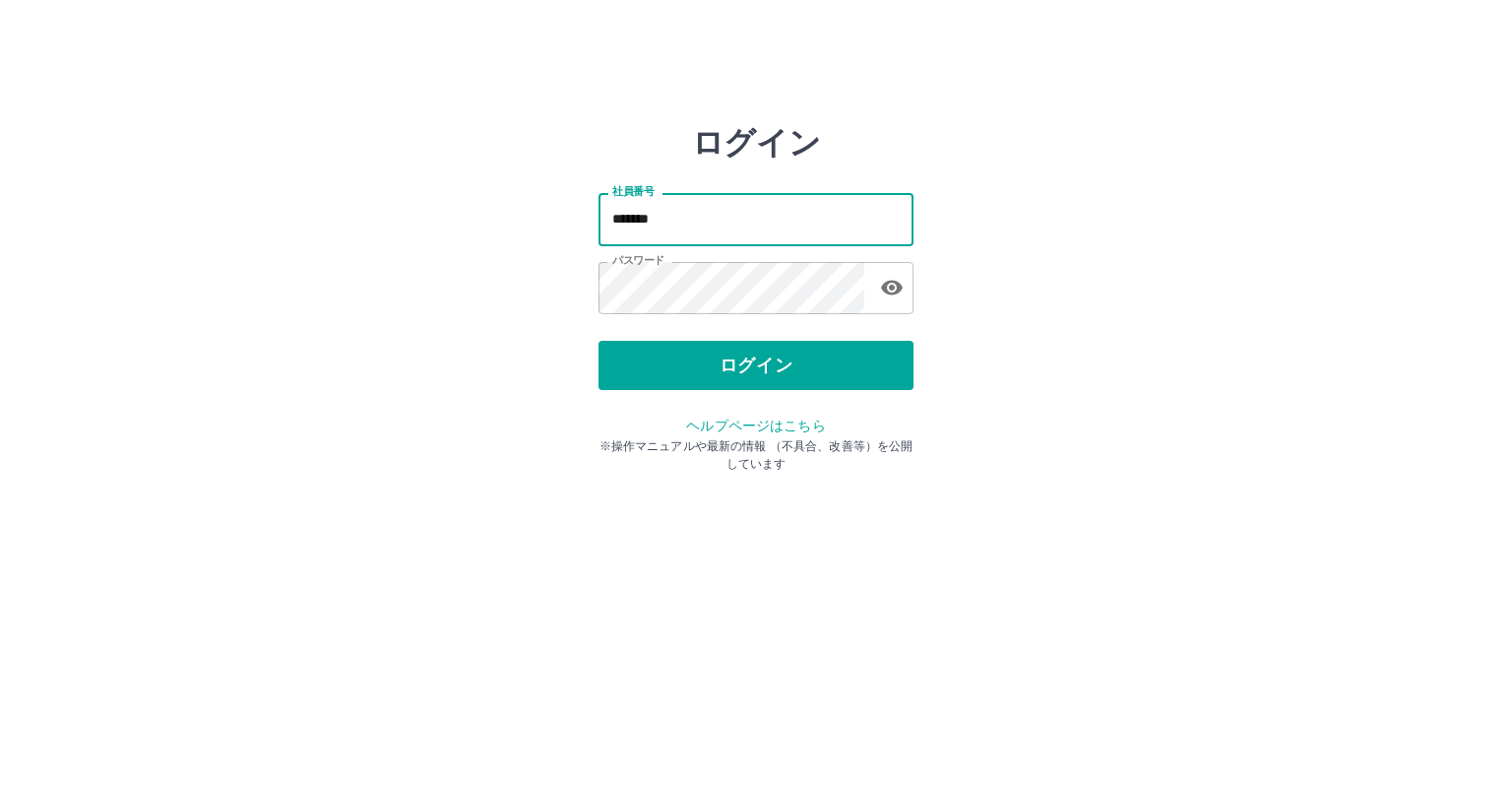 type on "*******" 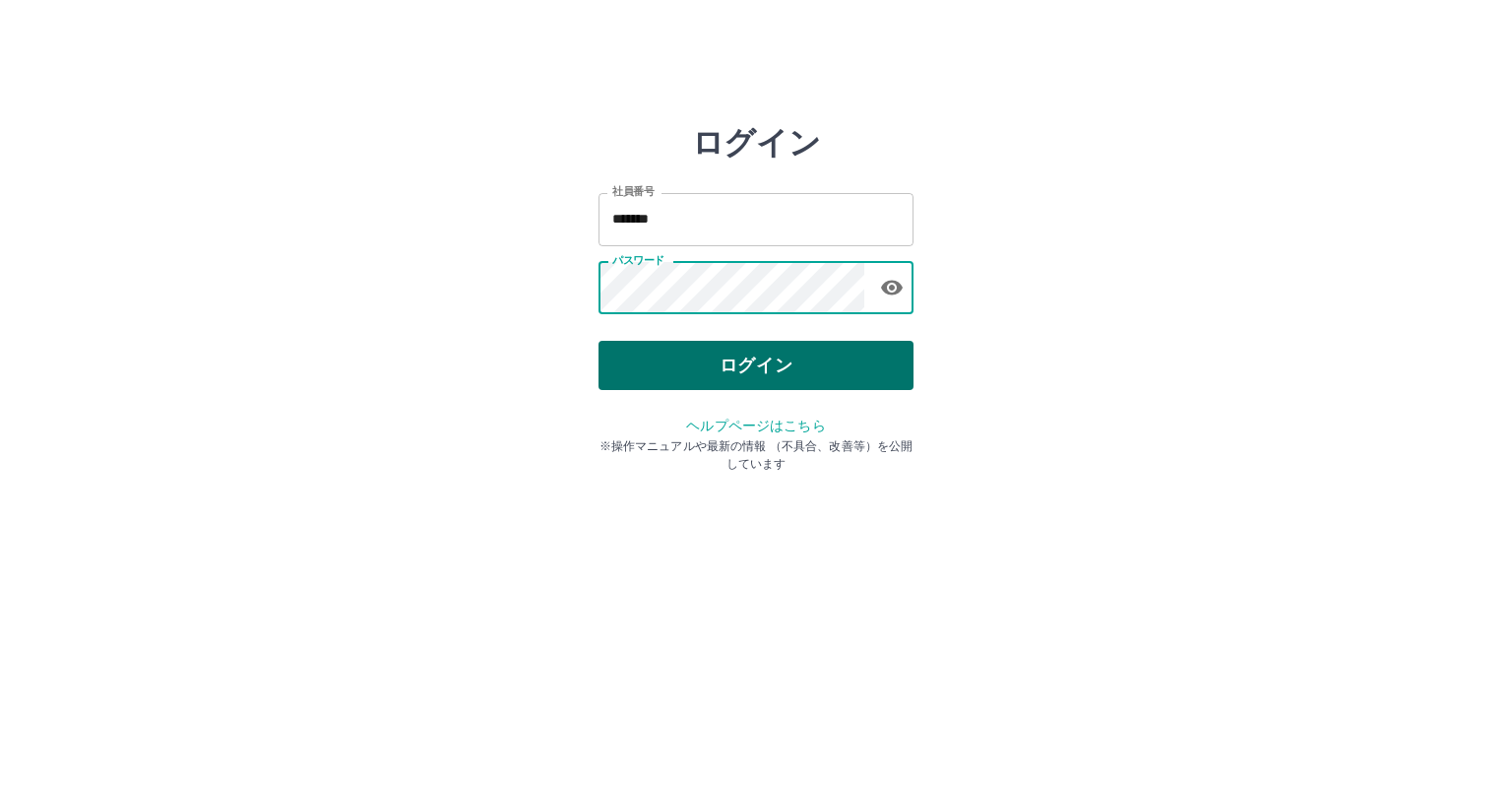 click on "ログイン" at bounding box center (756, 365) 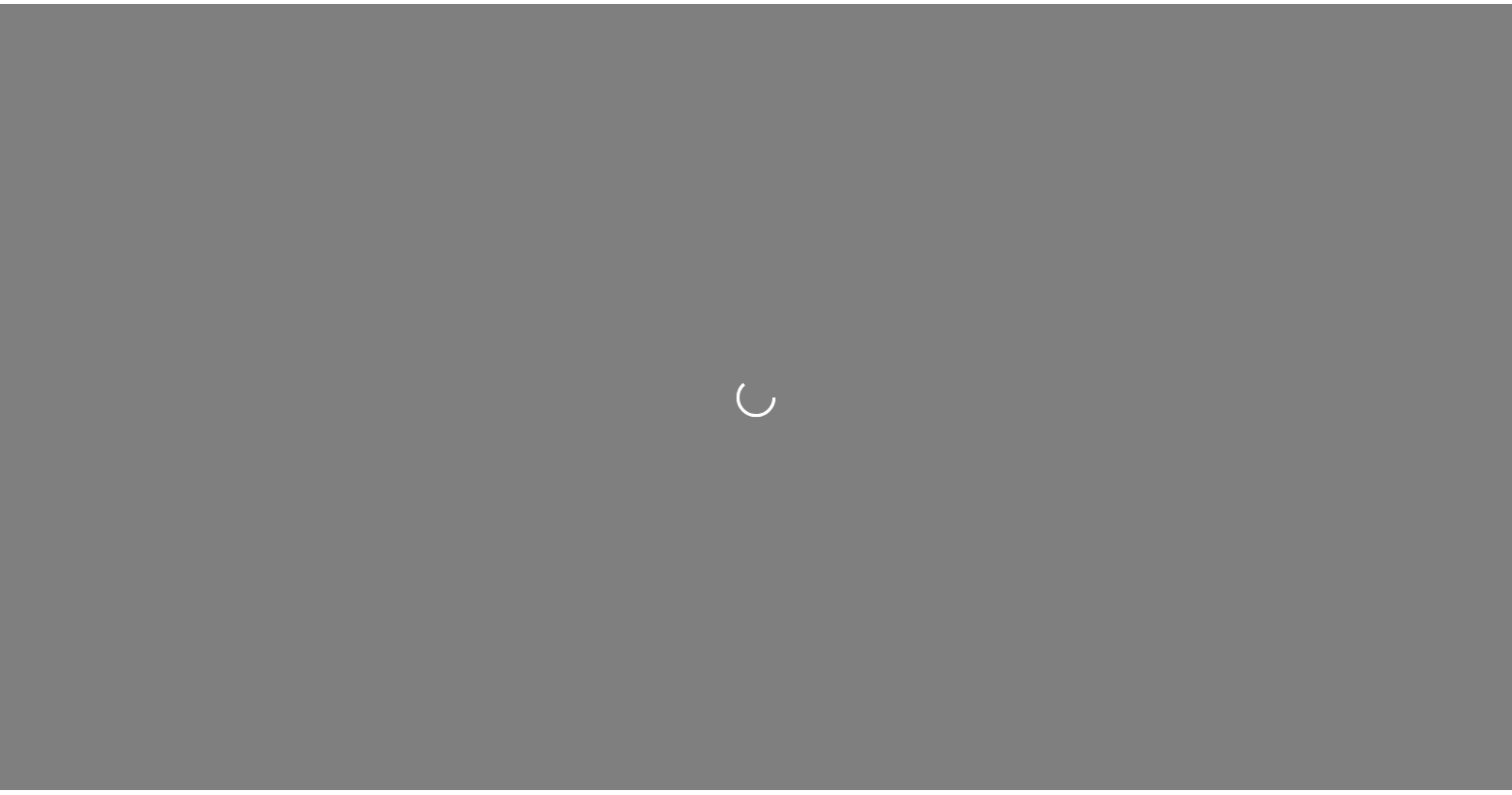 scroll, scrollTop: 0, scrollLeft: 0, axis: both 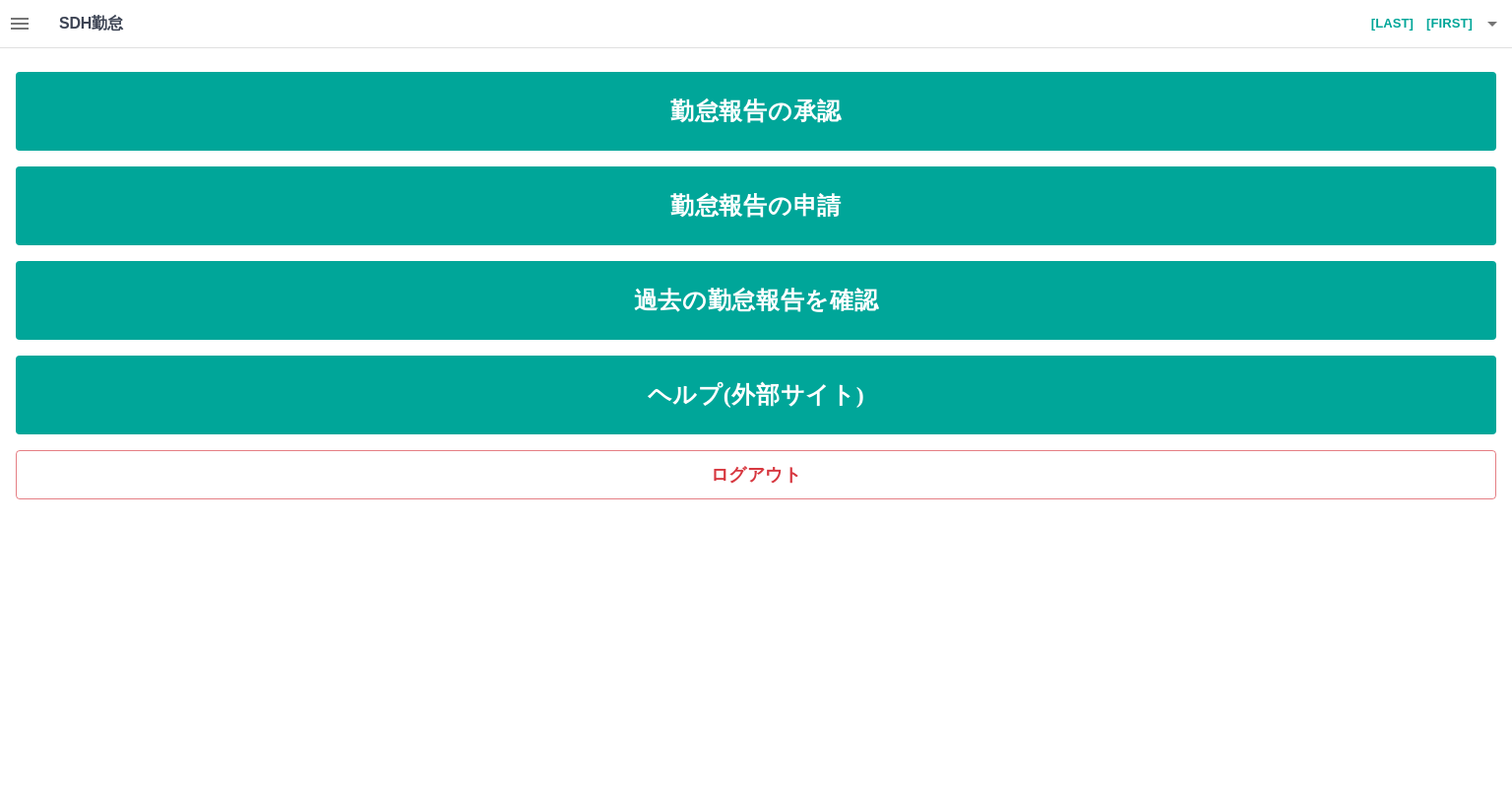 click 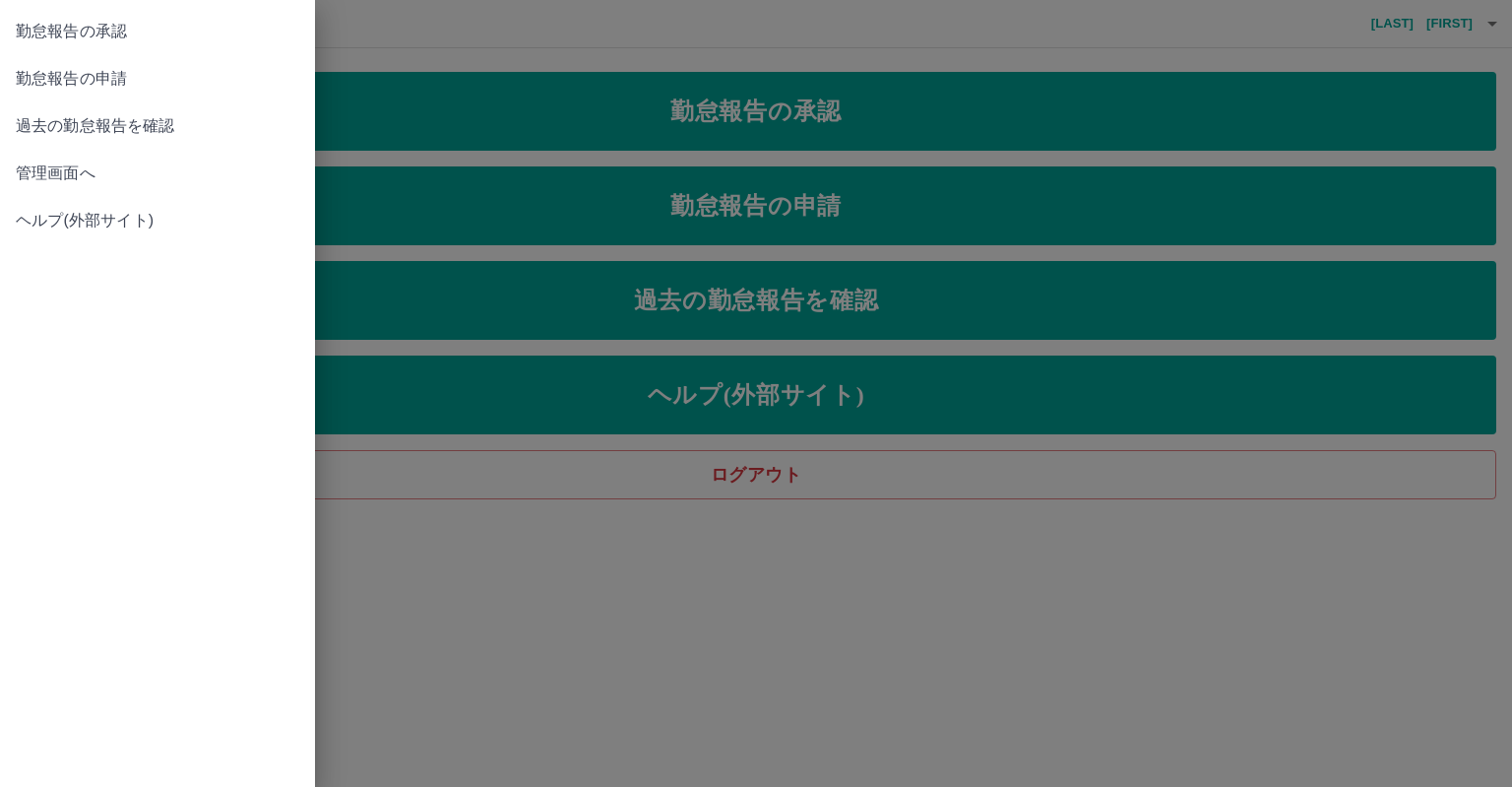 click on "管理画面へ" at bounding box center (158, 173) 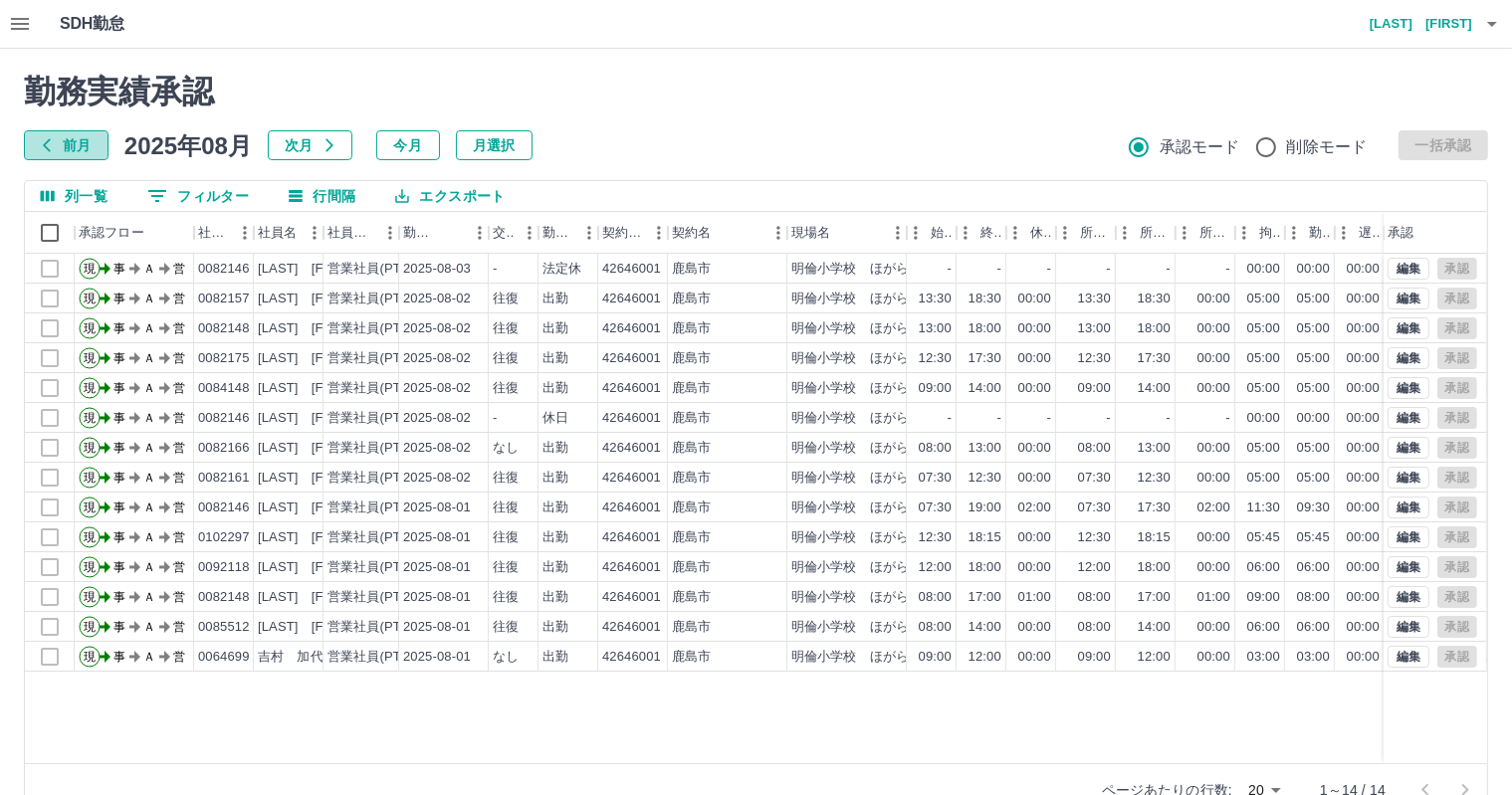 click on "前月" at bounding box center (66, 145) 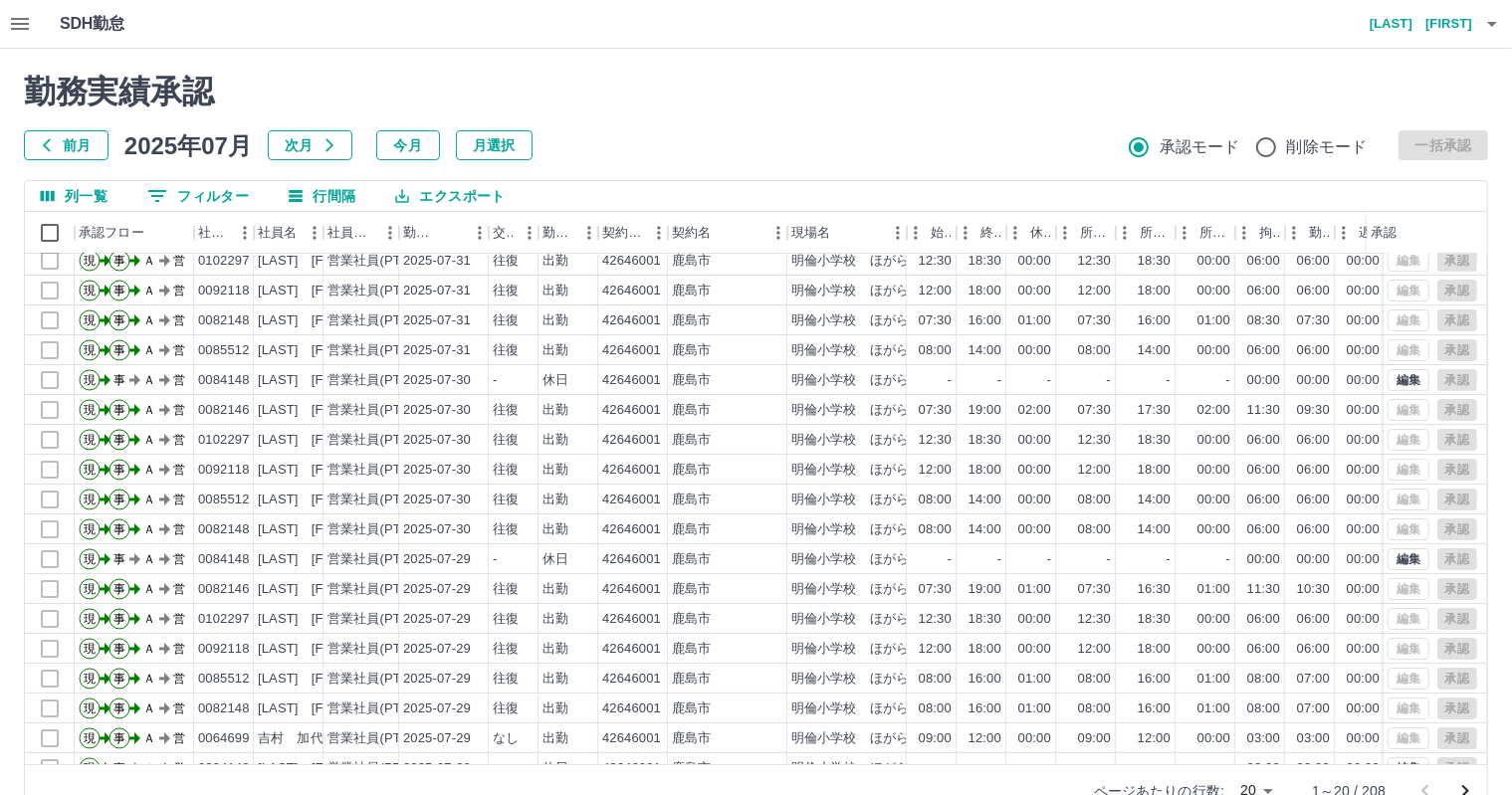 scroll, scrollTop: 102, scrollLeft: 0, axis: vertical 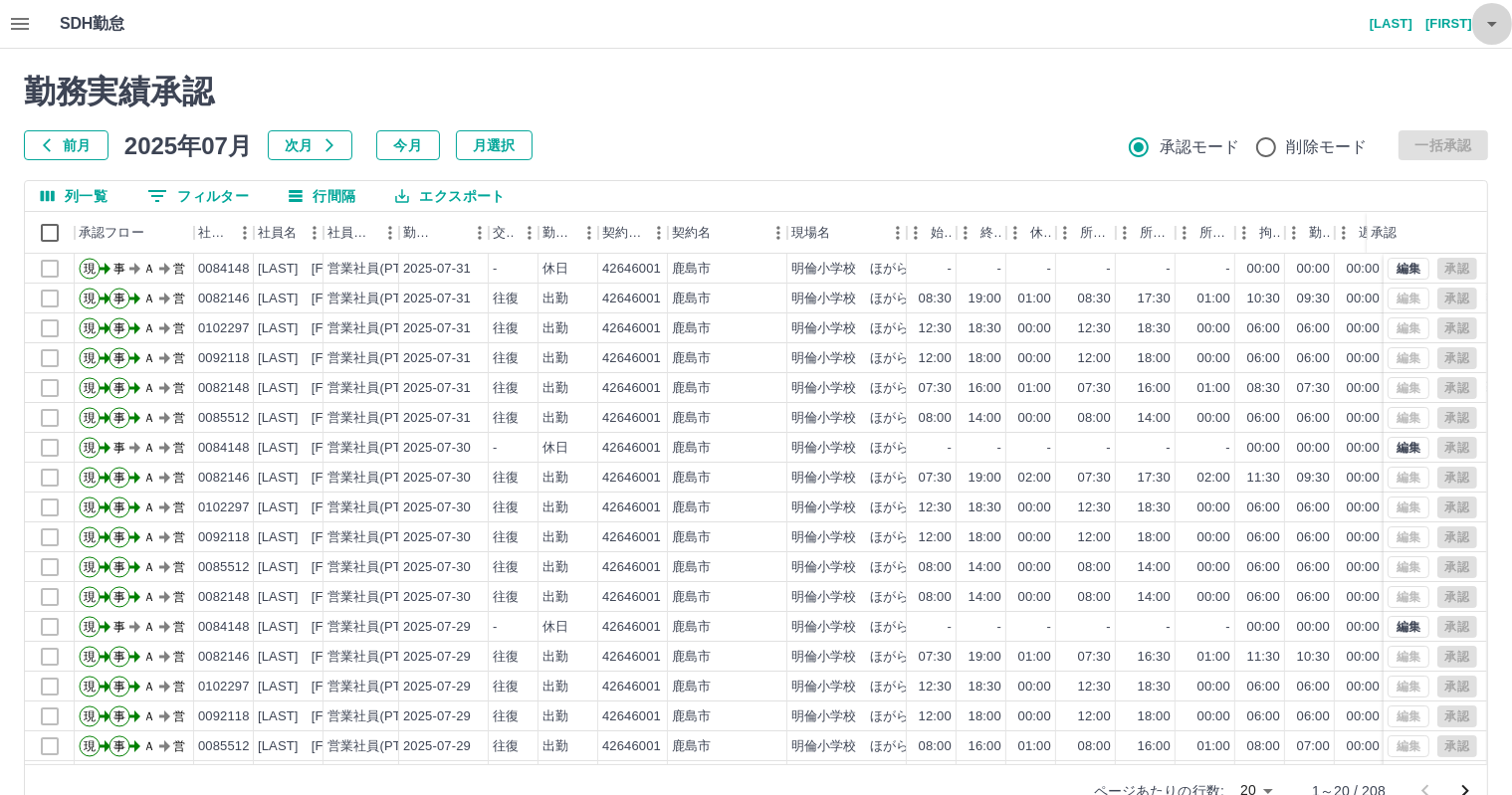 click 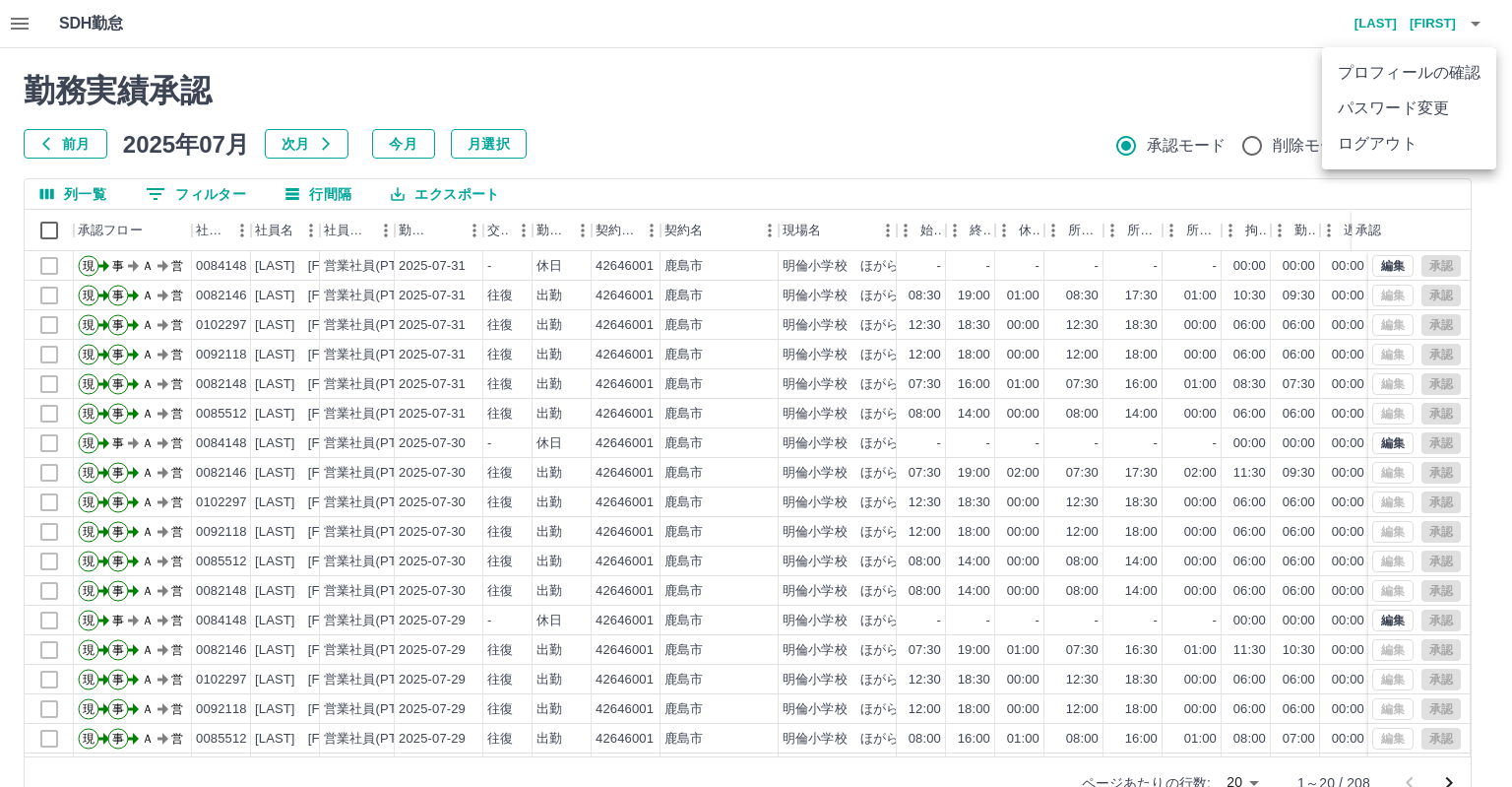 click on "ログアウト" at bounding box center [1409, 144] 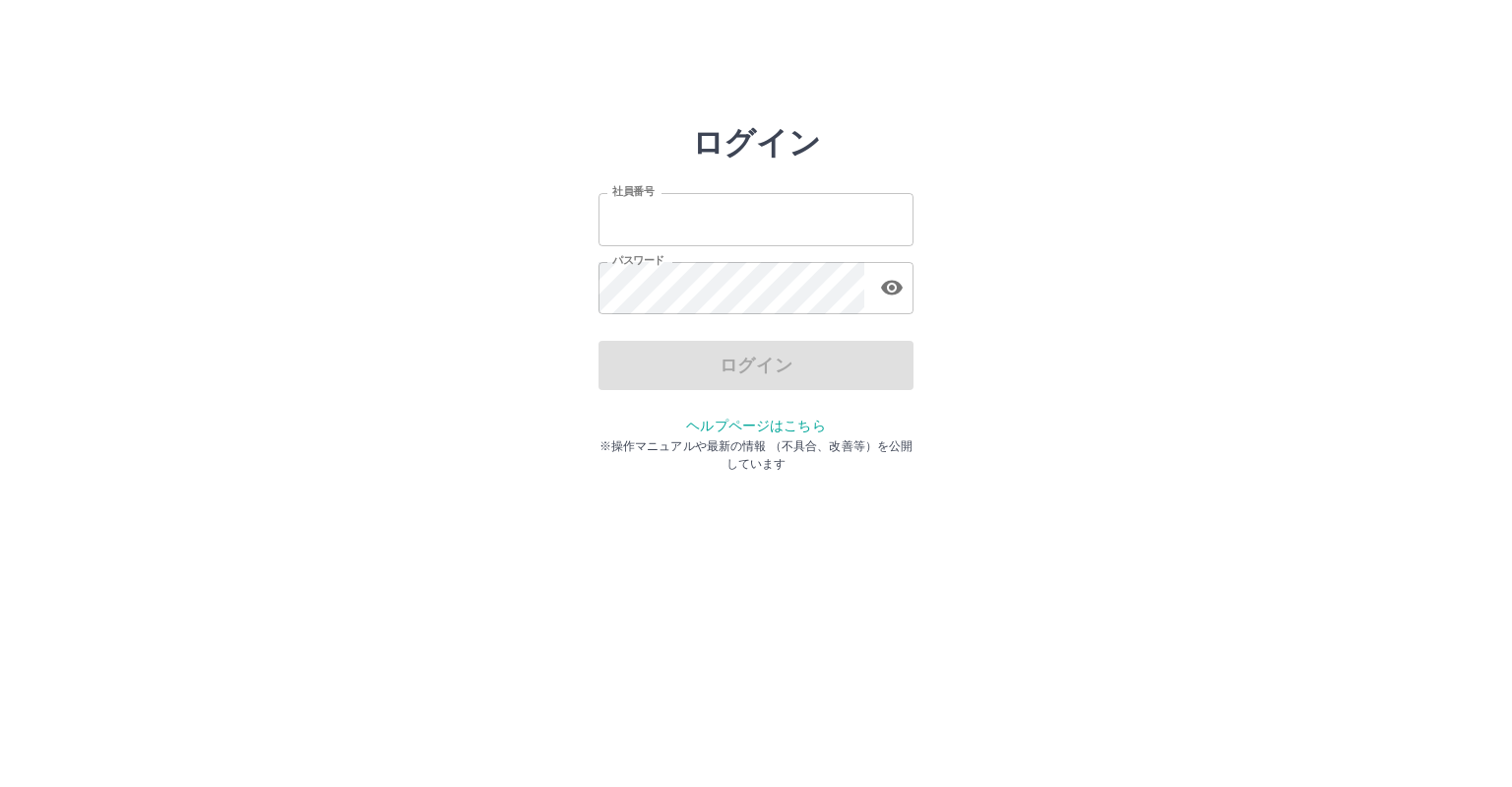 scroll, scrollTop: 0, scrollLeft: 0, axis: both 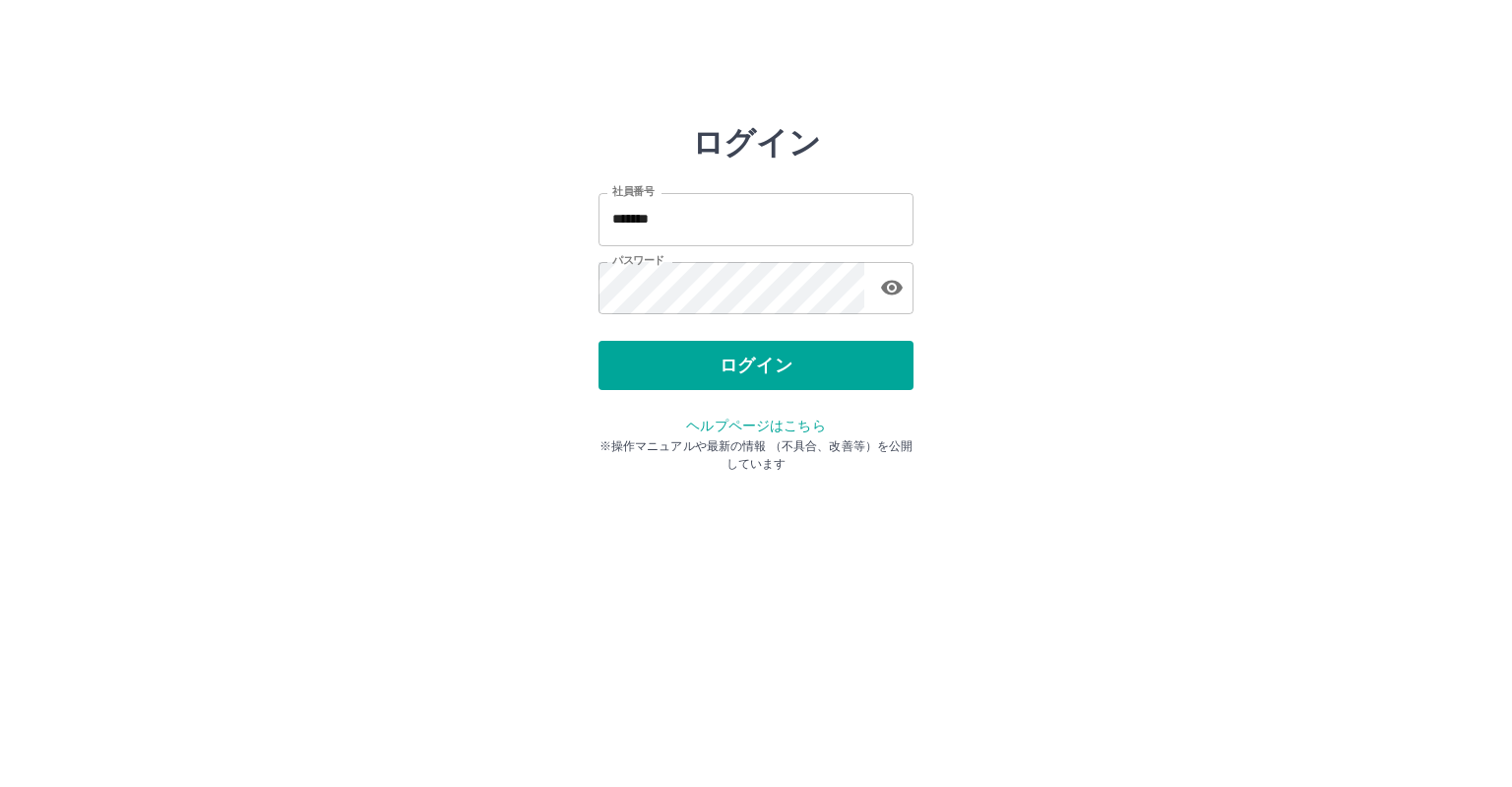 click on "*******" at bounding box center [756, 219] 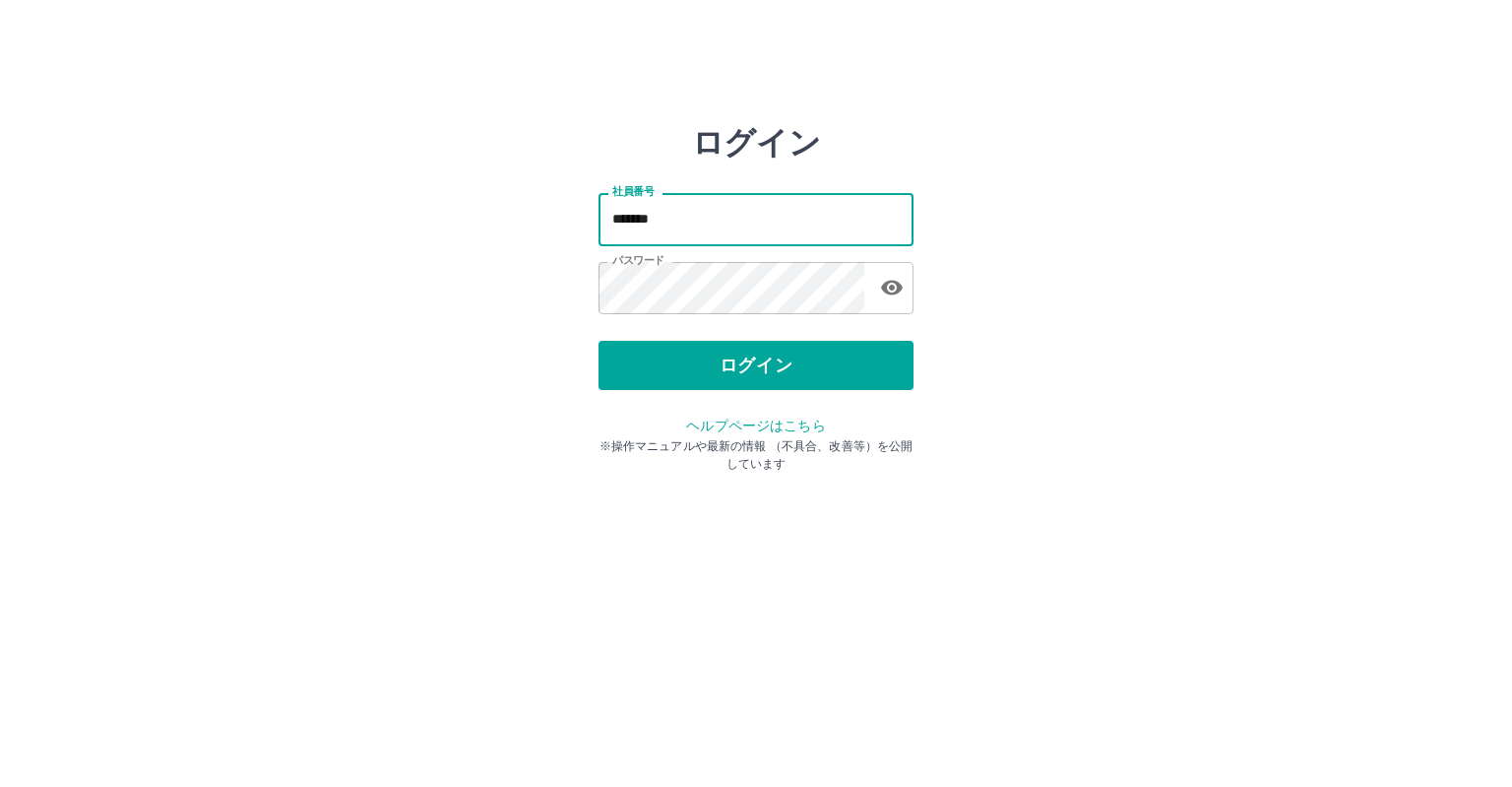 type on "*******" 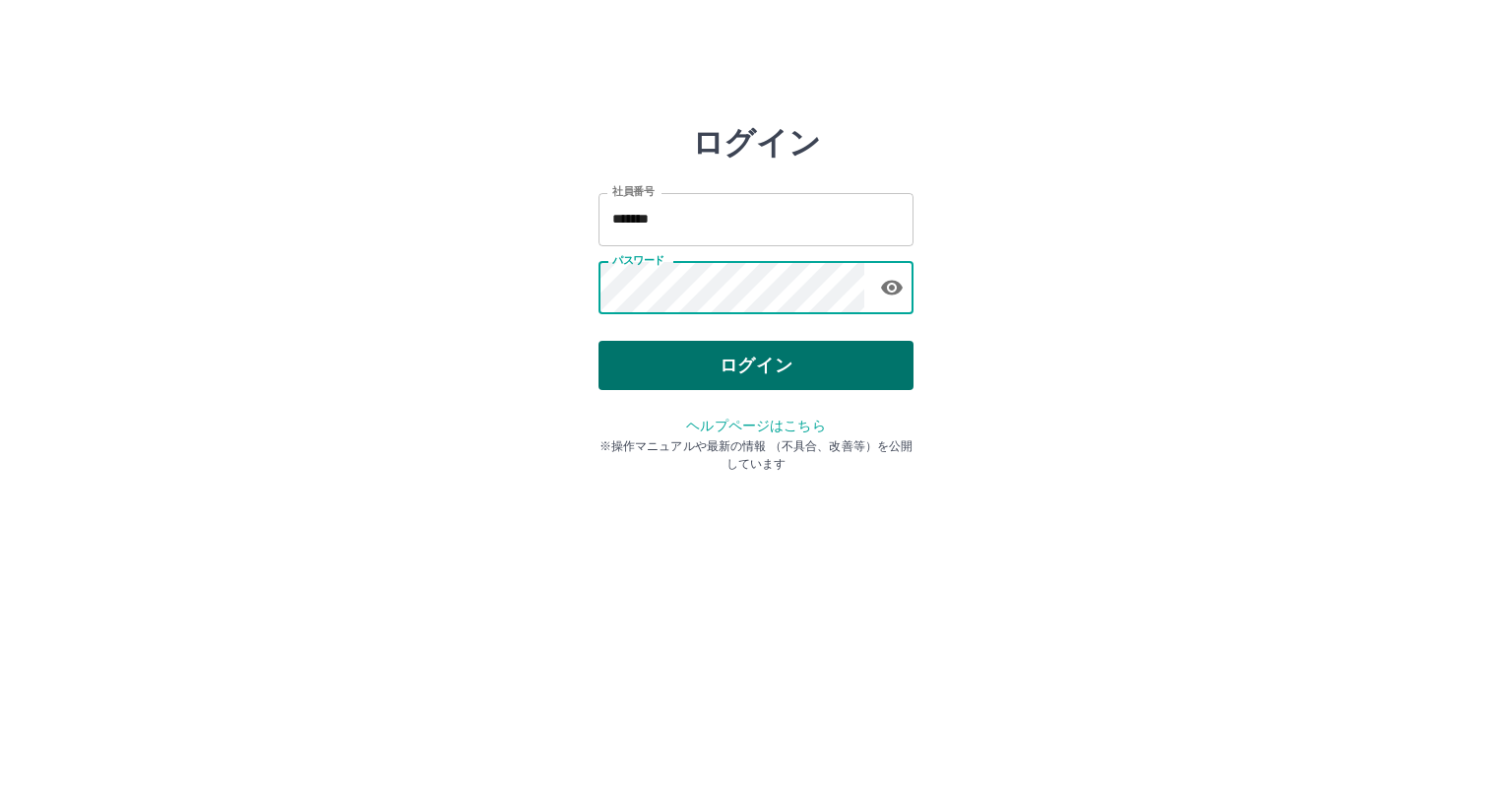 click on "ログイン" at bounding box center (756, 365) 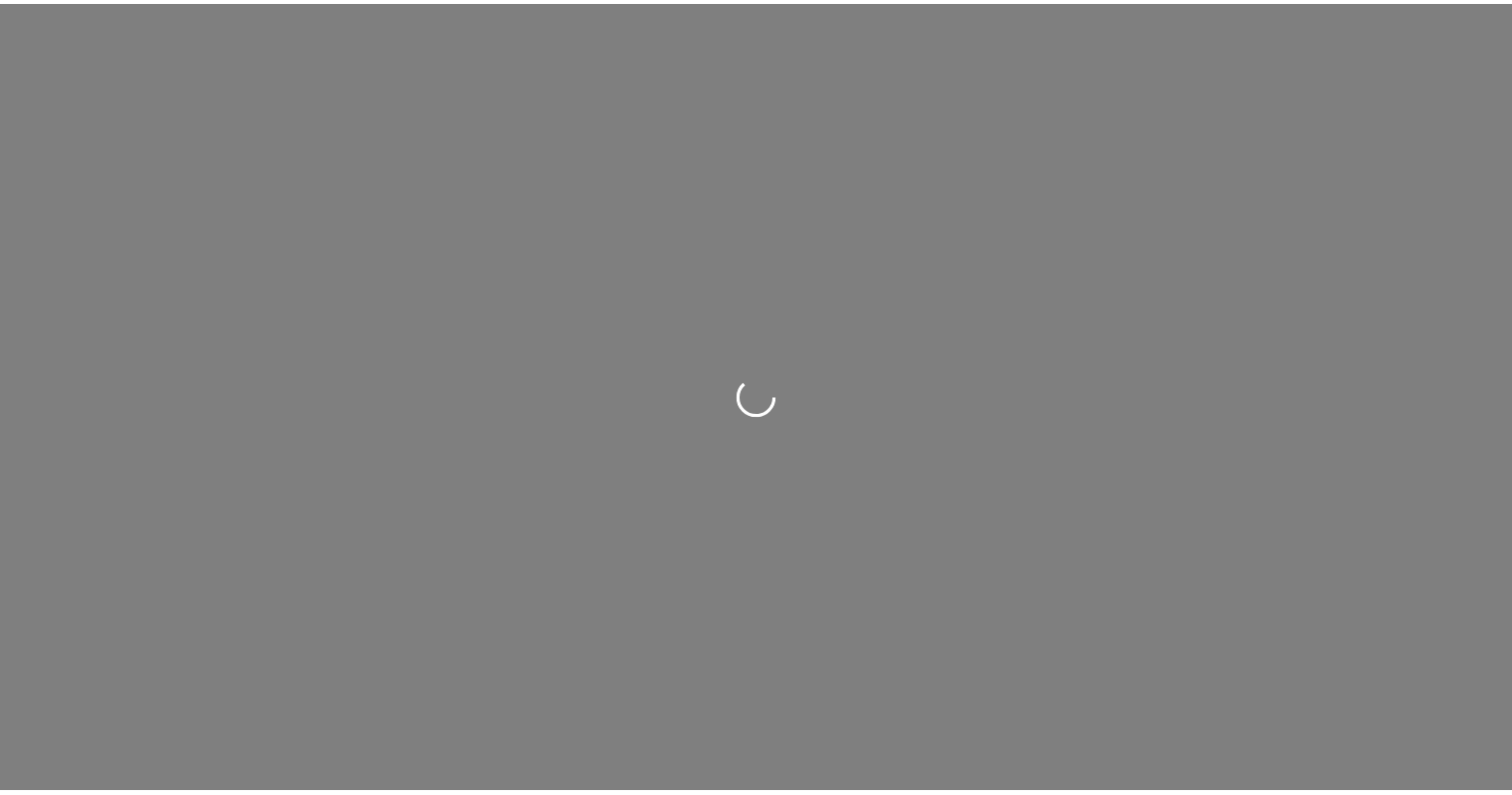 scroll, scrollTop: 0, scrollLeft: 0, axis: both 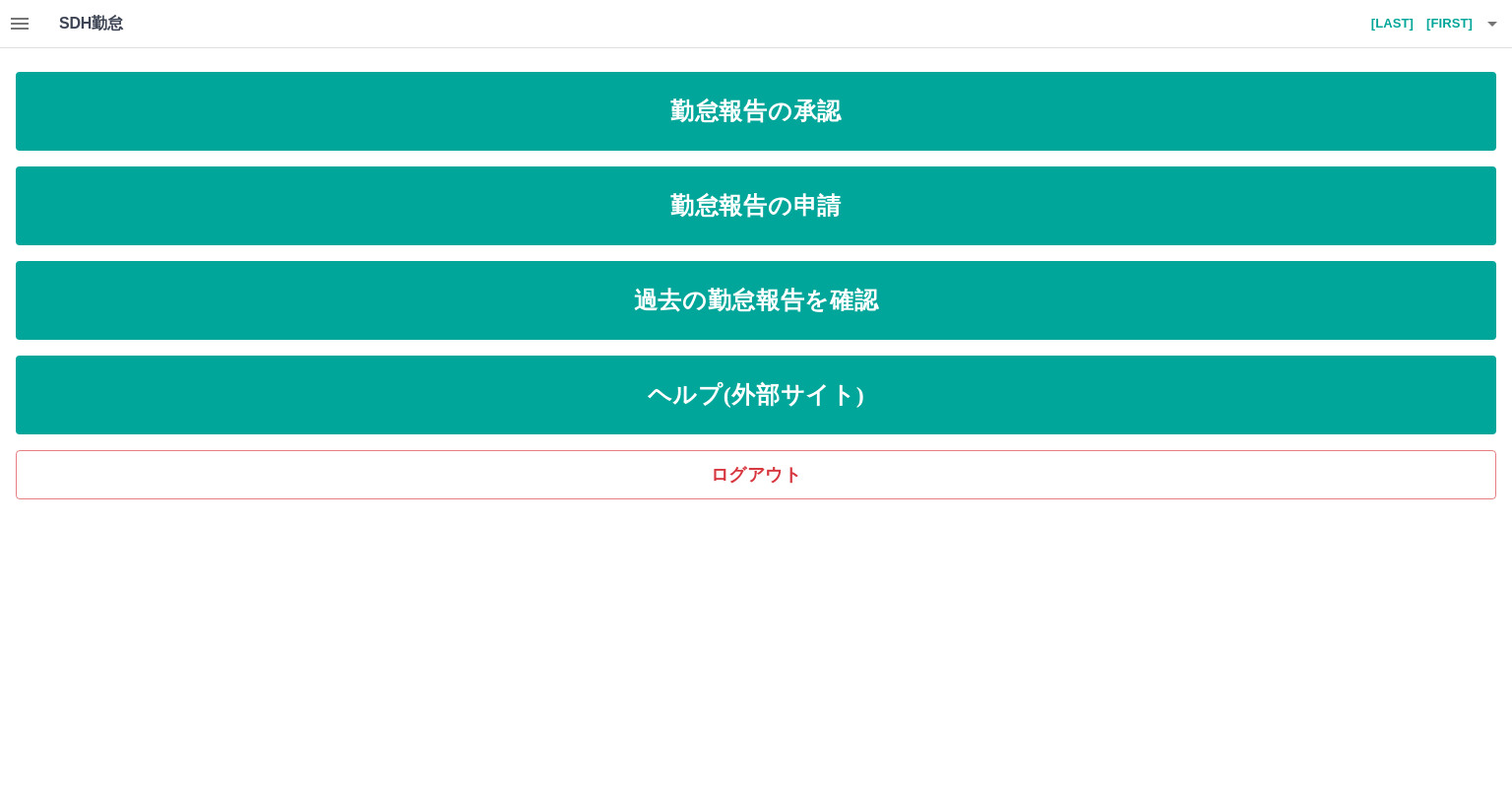 click 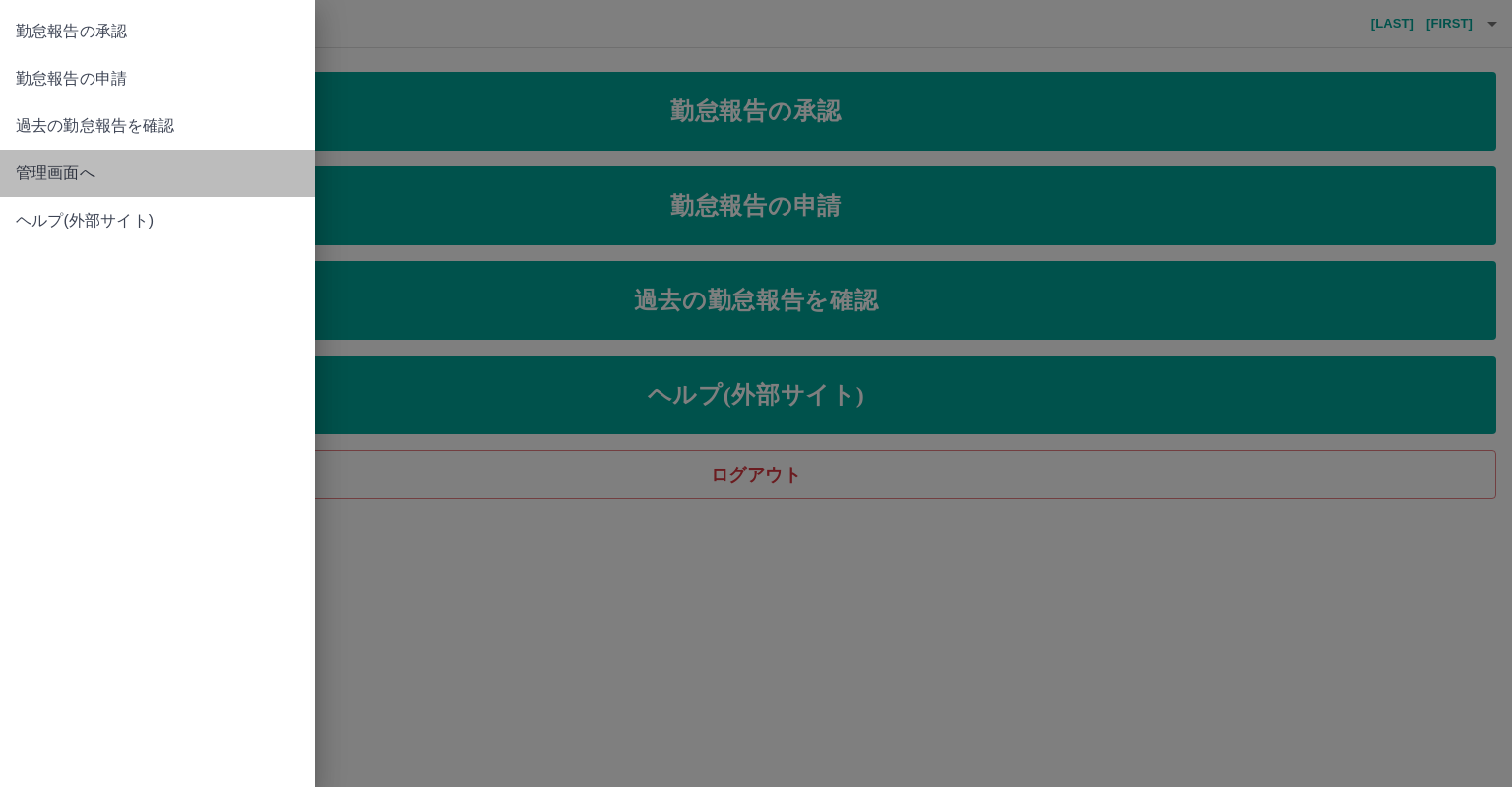 click on "管理画面へ" at bounding box center [158, 173] 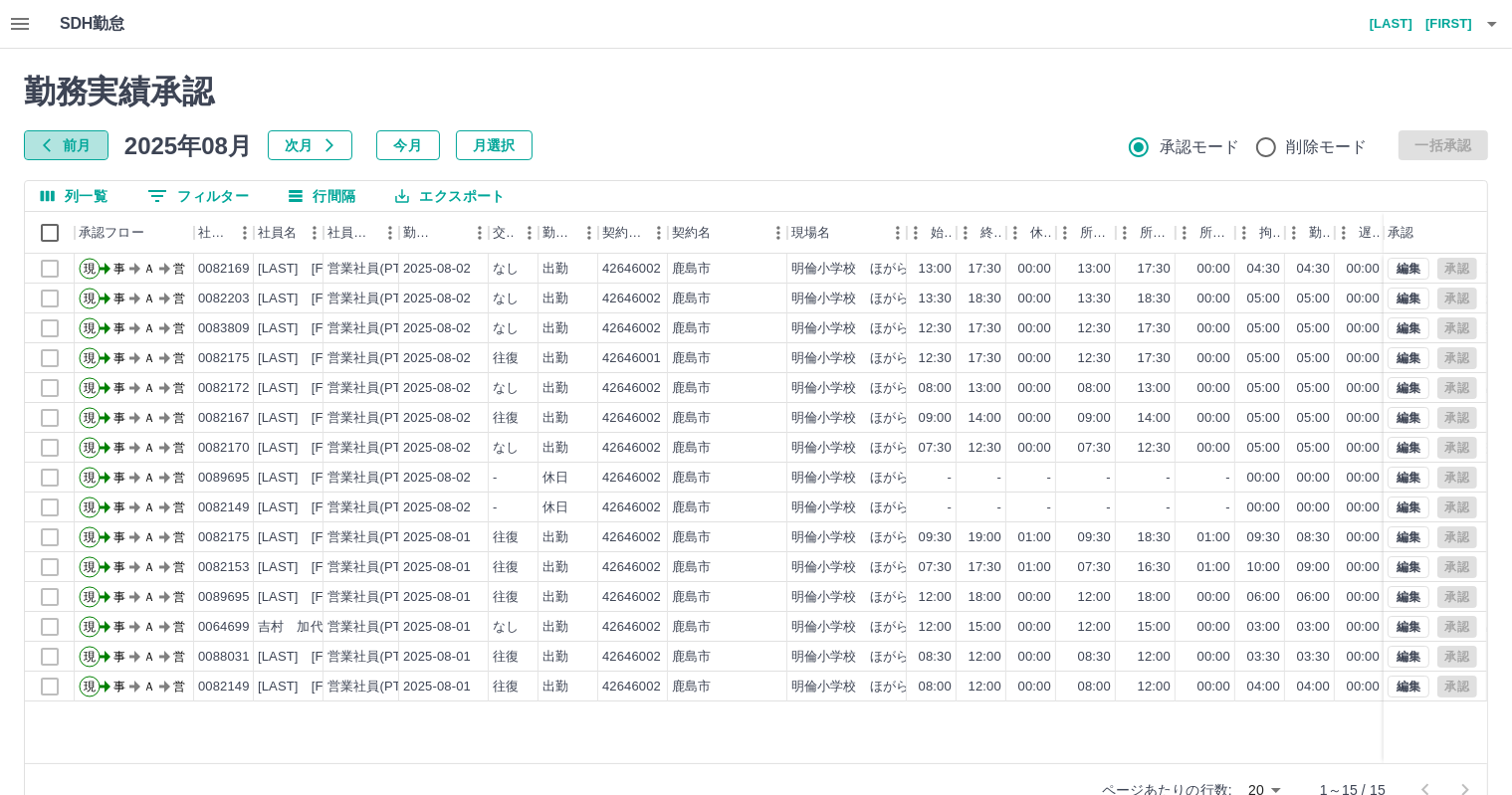 click on "前月" at bounding box center (66, 145) 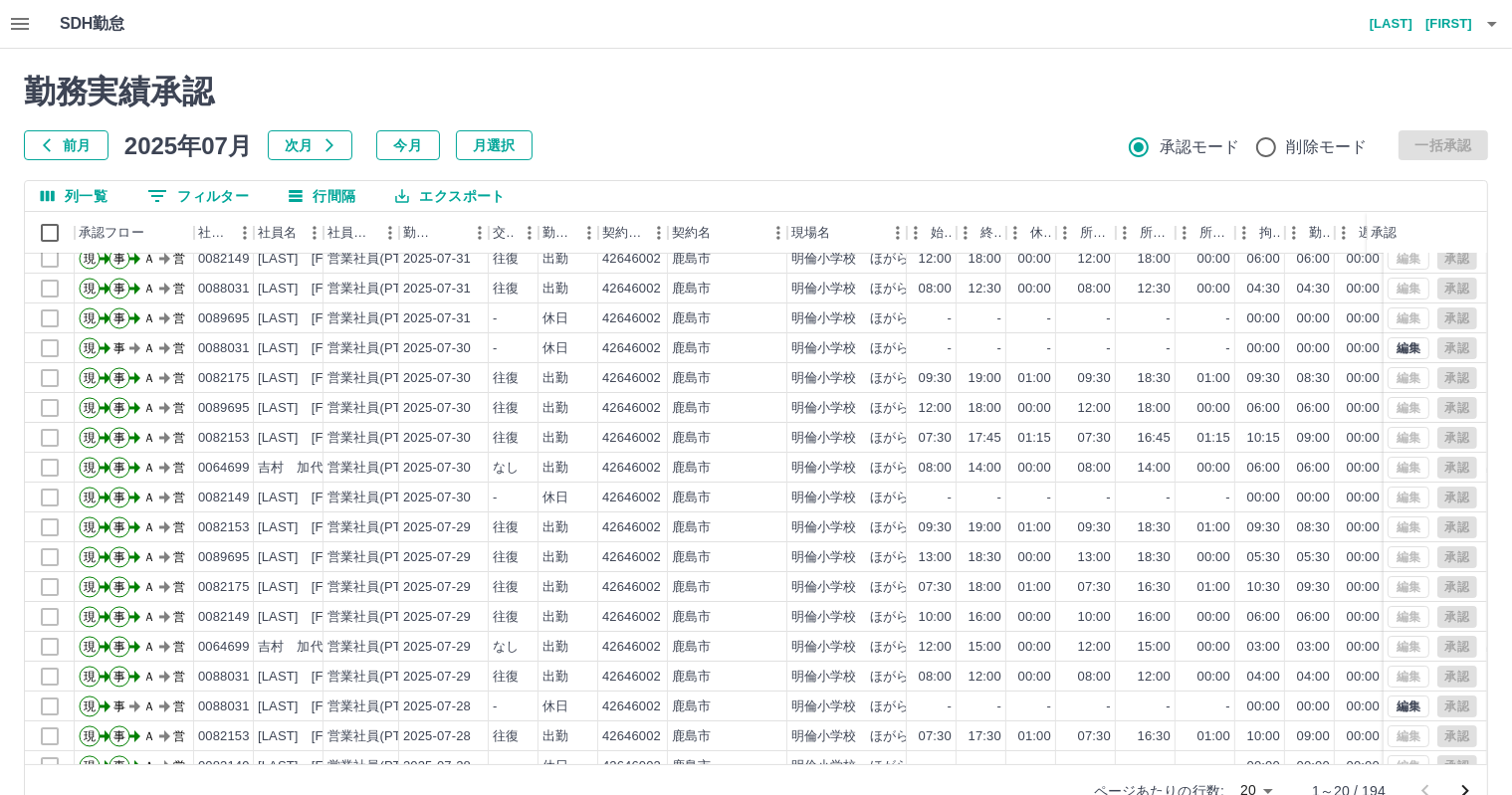 scroll, scrollTop: 102, scrollLeft: 0, axis: vertical 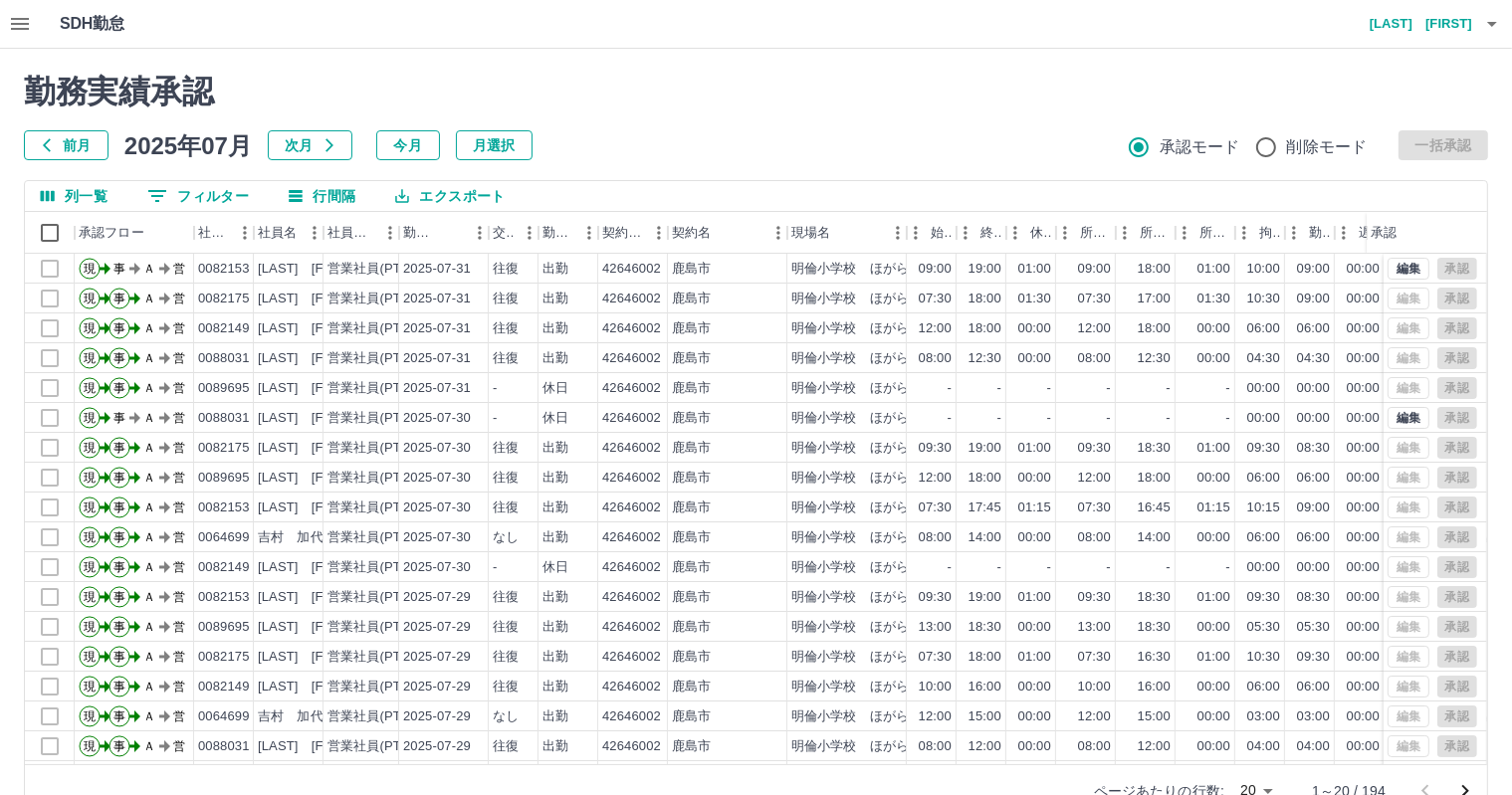 click on "次月" at bounding box center [310, 145] 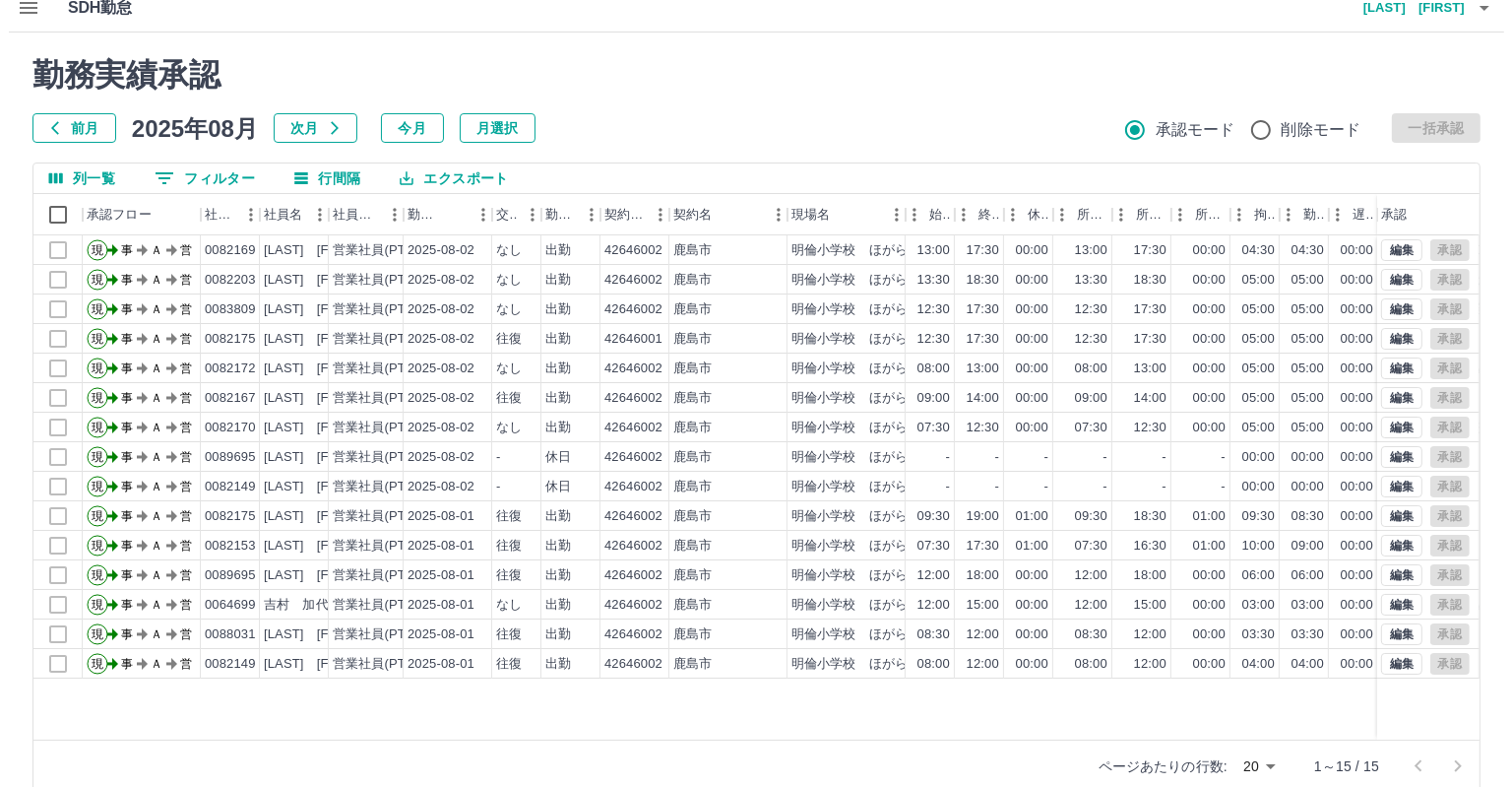 scroll, scrollTop: 0, scrollLeft: 0, axis: both 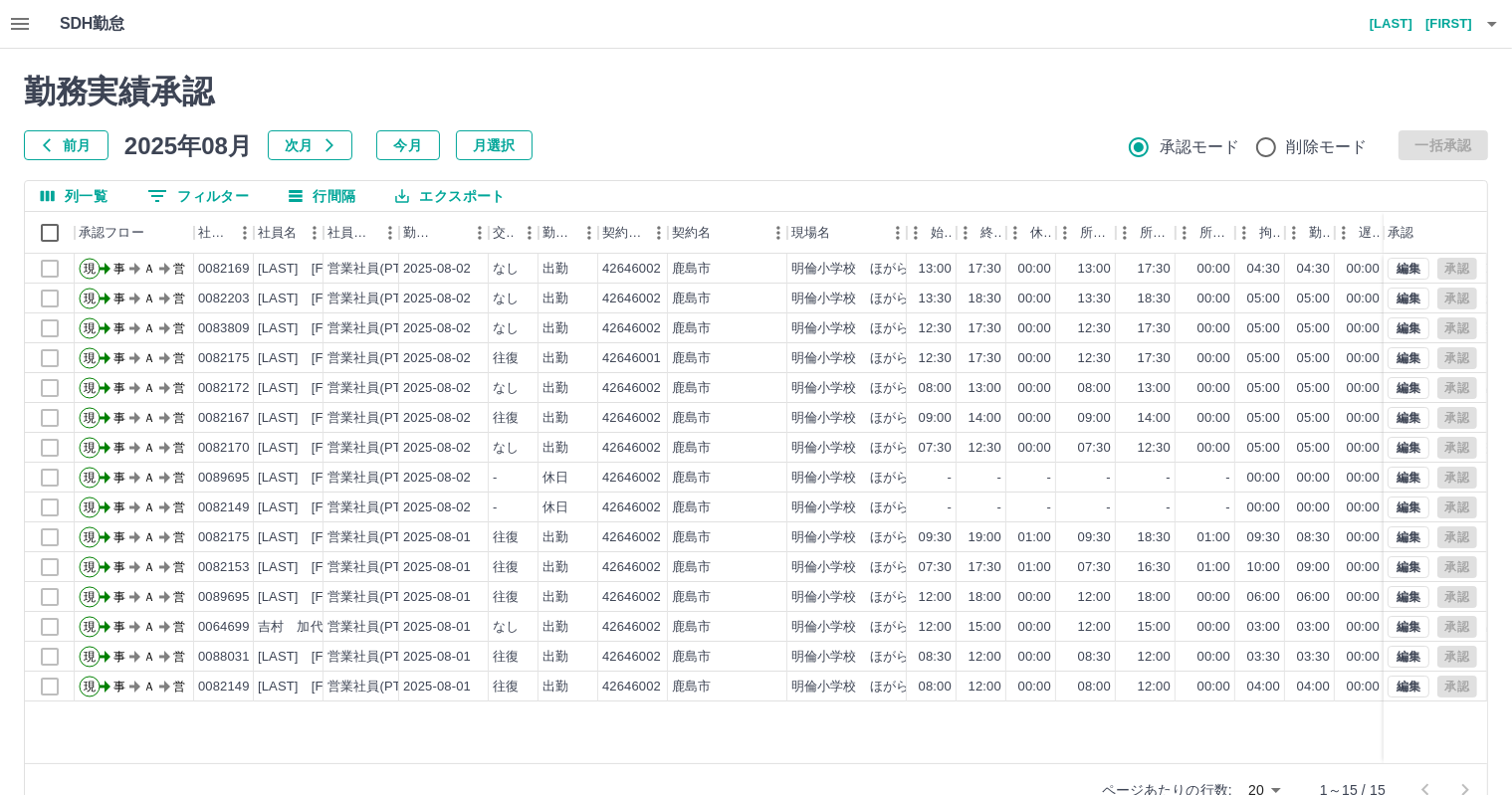 click 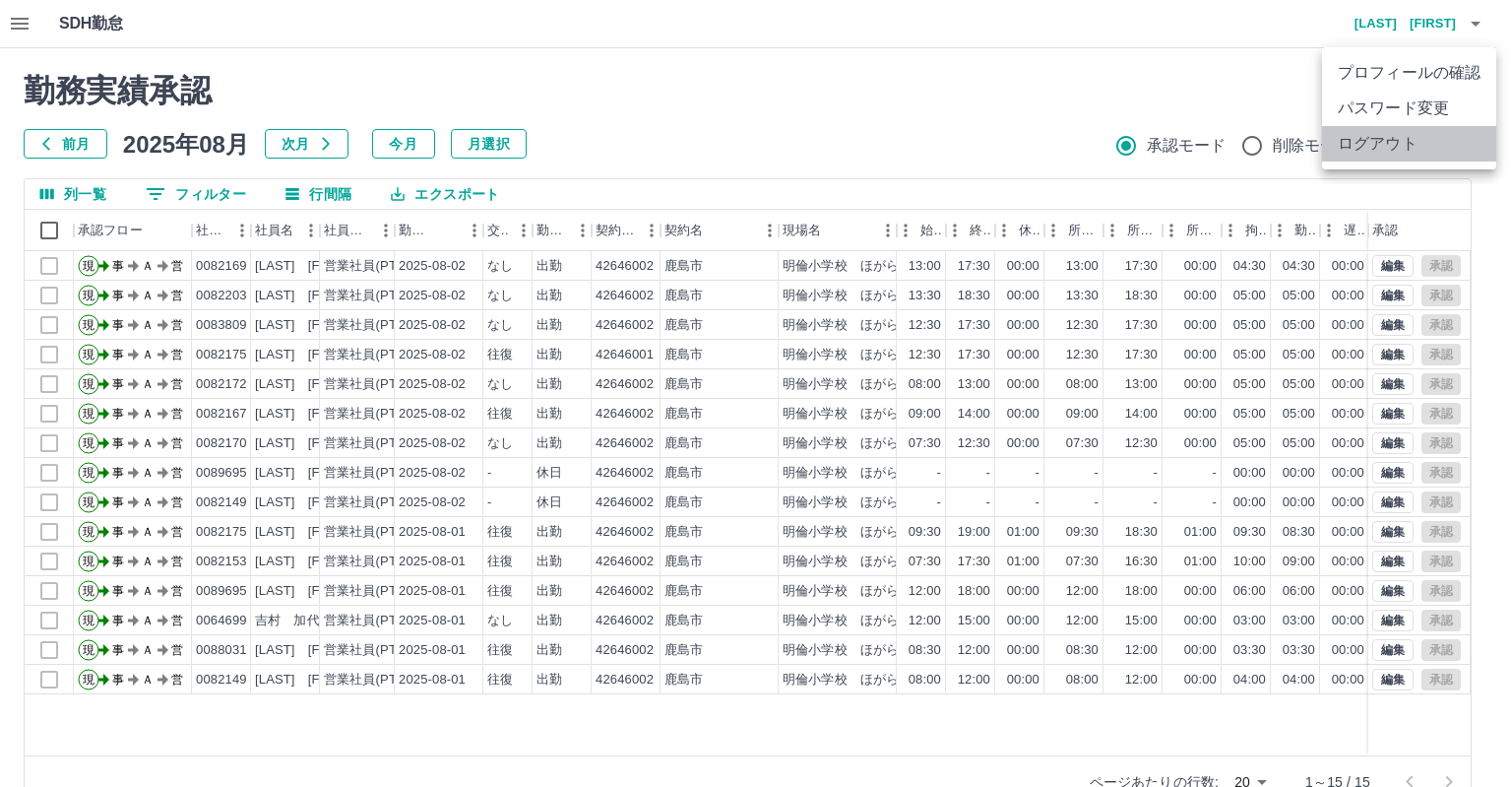 click on "ログアウト" at bounding box center [1409, 144] 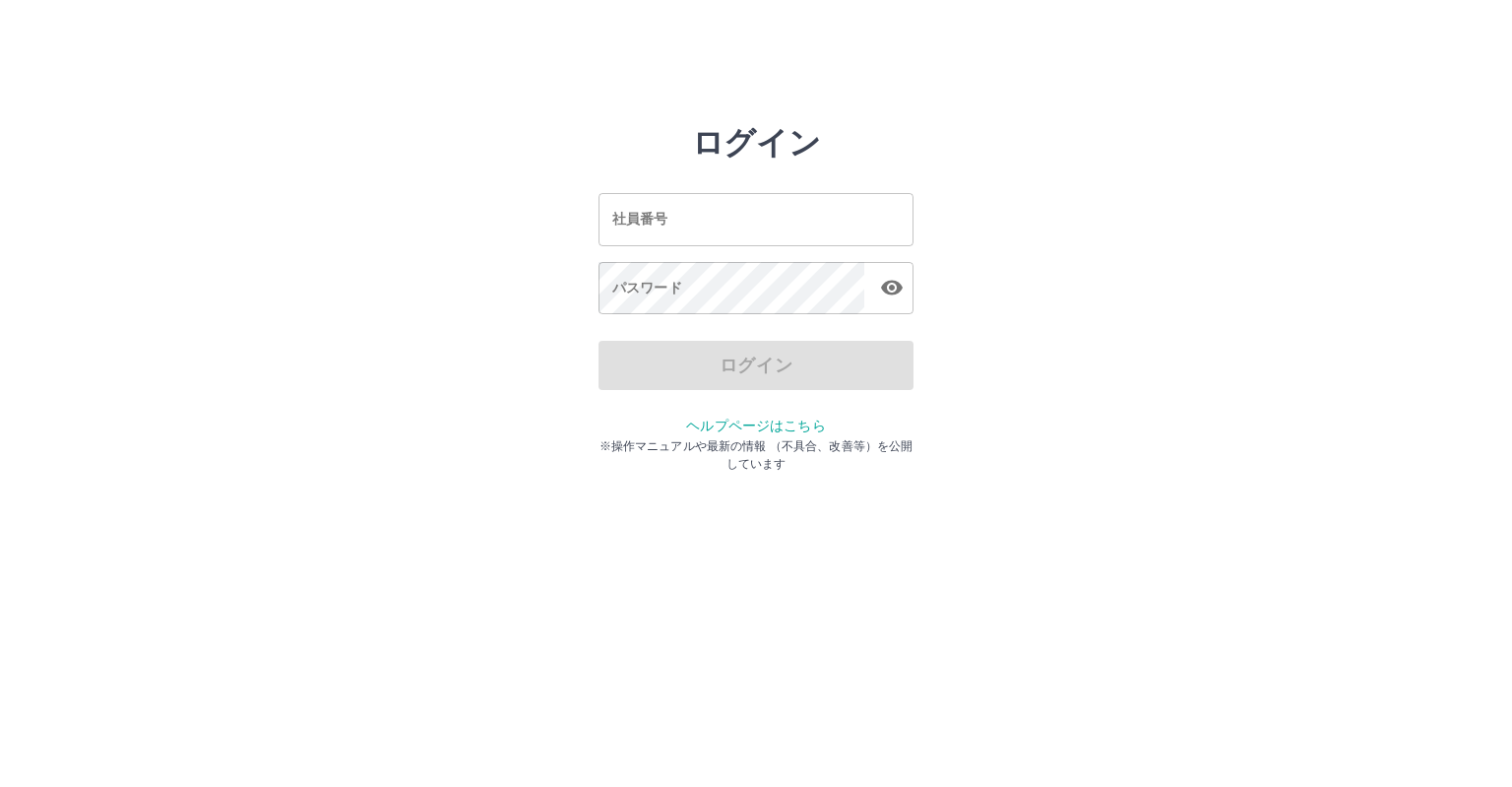 scroll, scrollTop: 0, scrollLeft: 0, axis: both 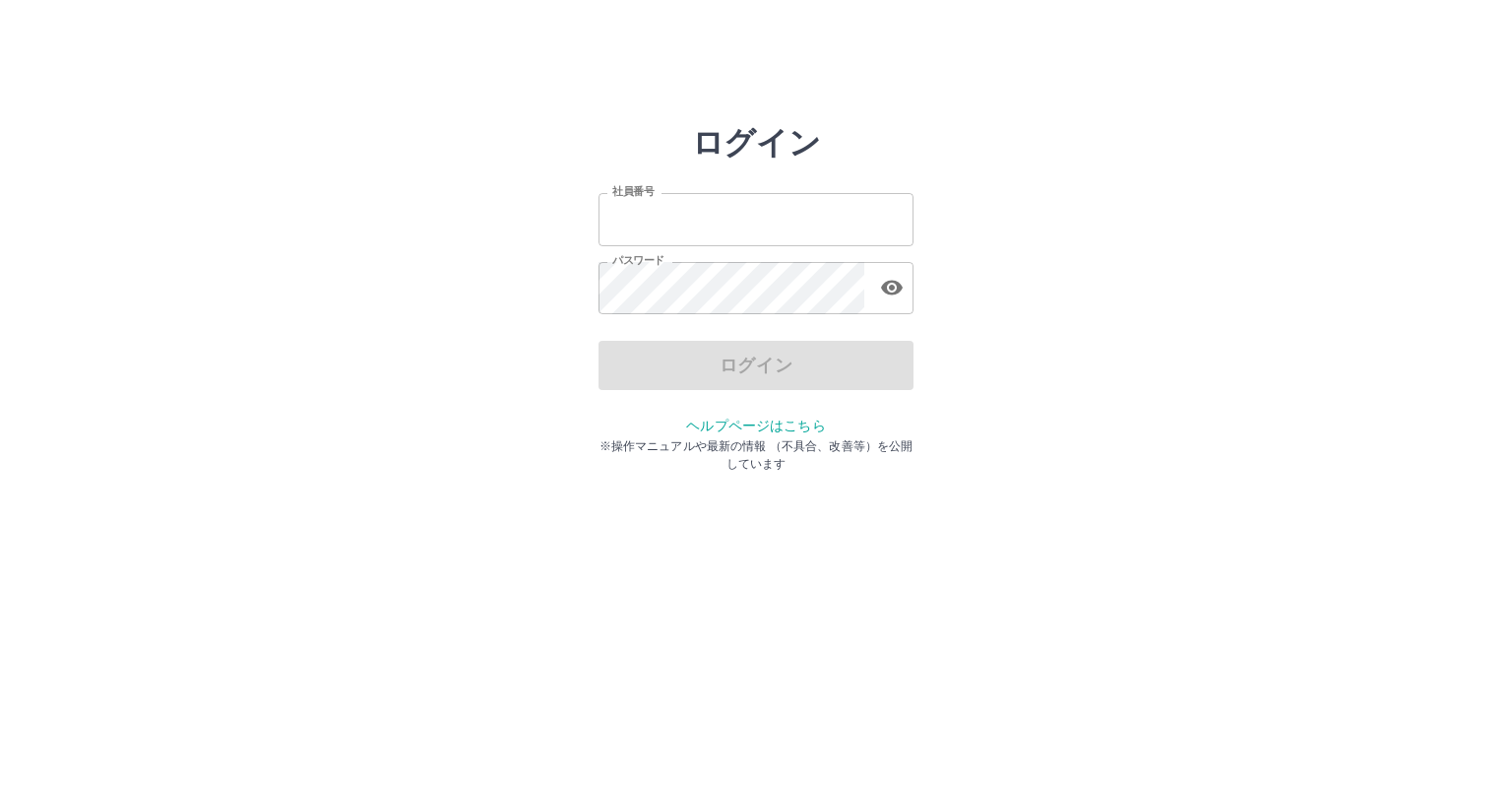 type on "*******" 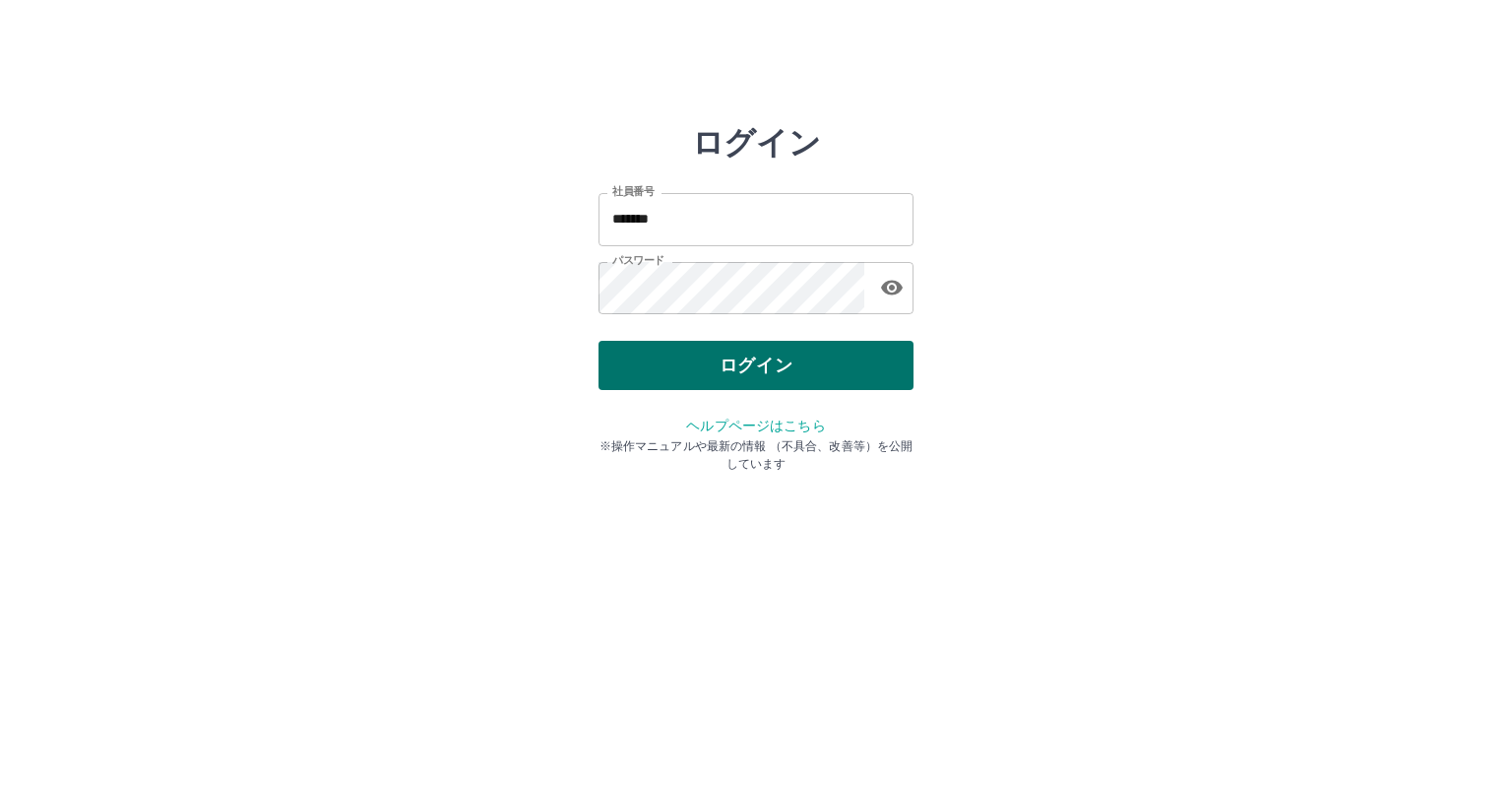 click on "ログイン" at bounding box center (756, 365) 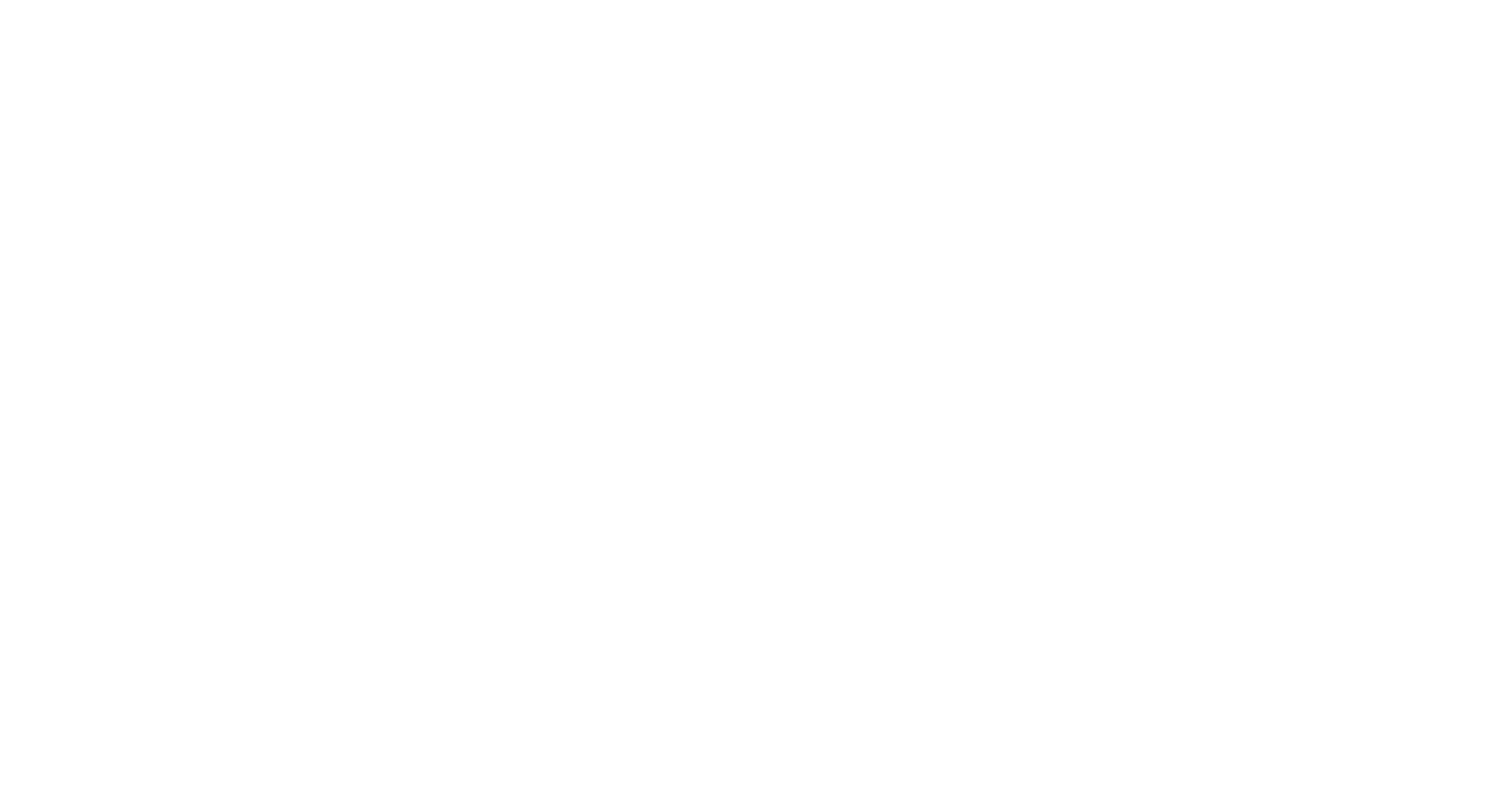 scroll, scrollTop: 0, scrollLeft: 0, axis: both 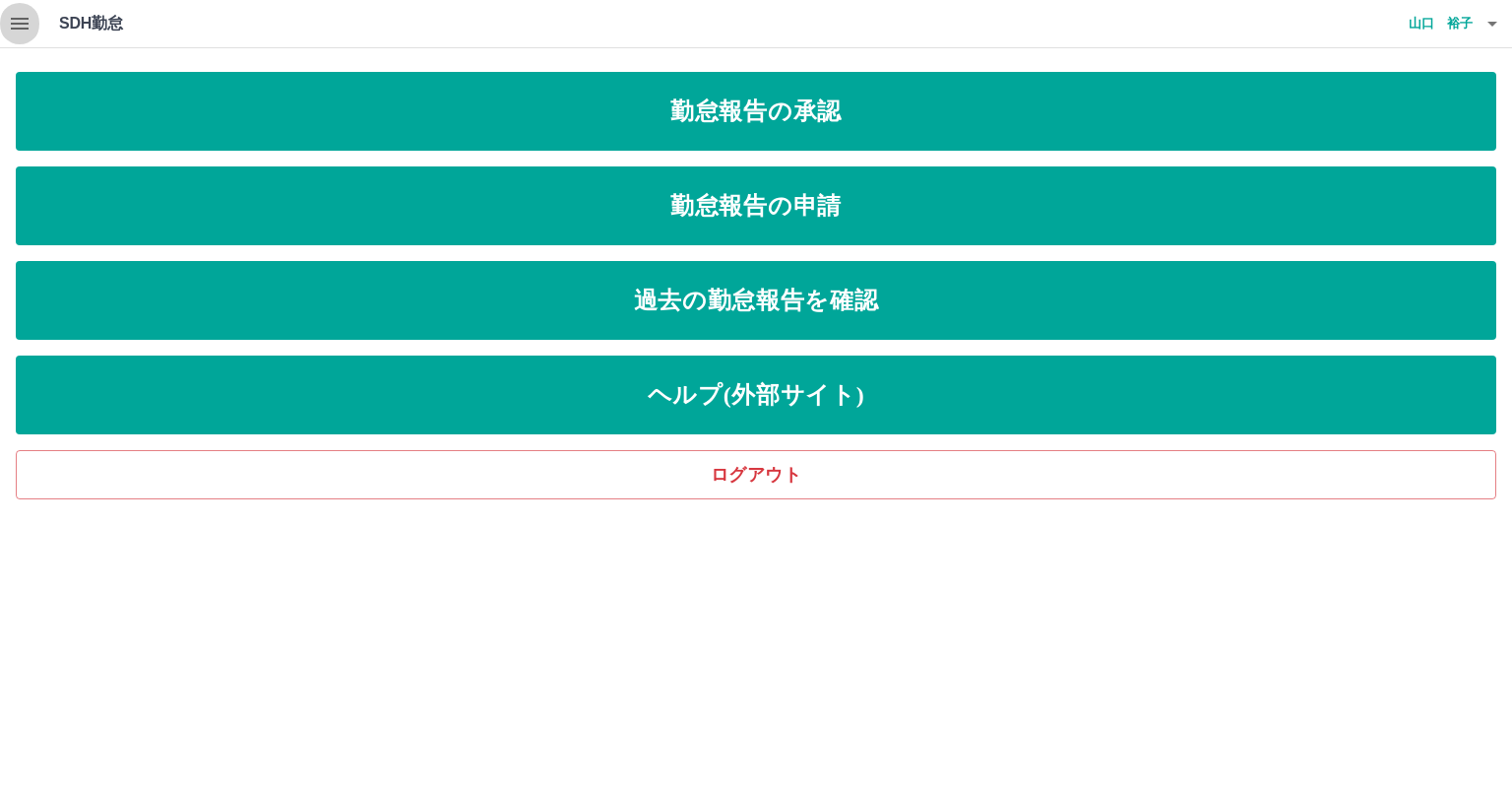 click 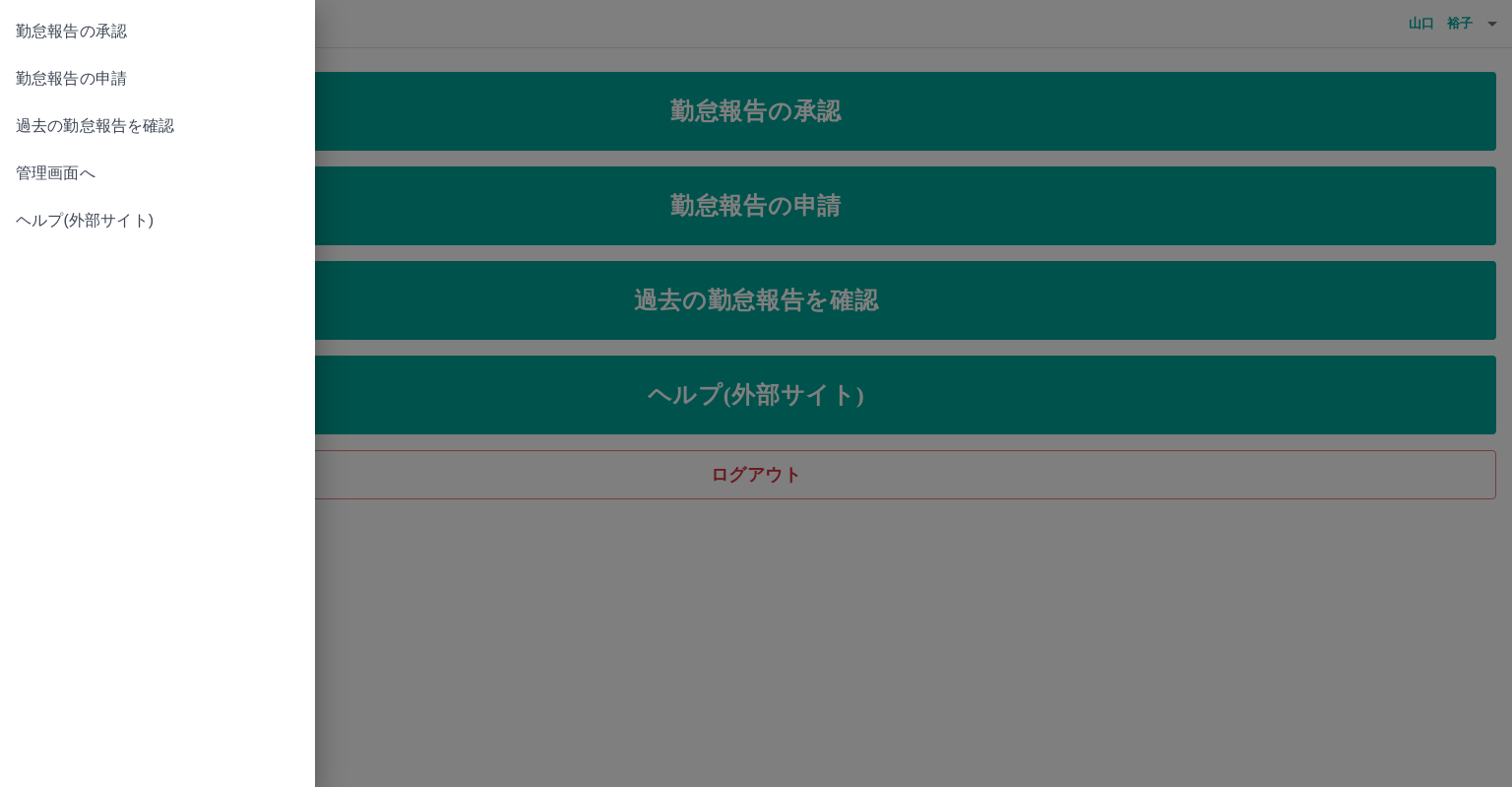 click on "管理画面へ" at bounding box center (158, 173) 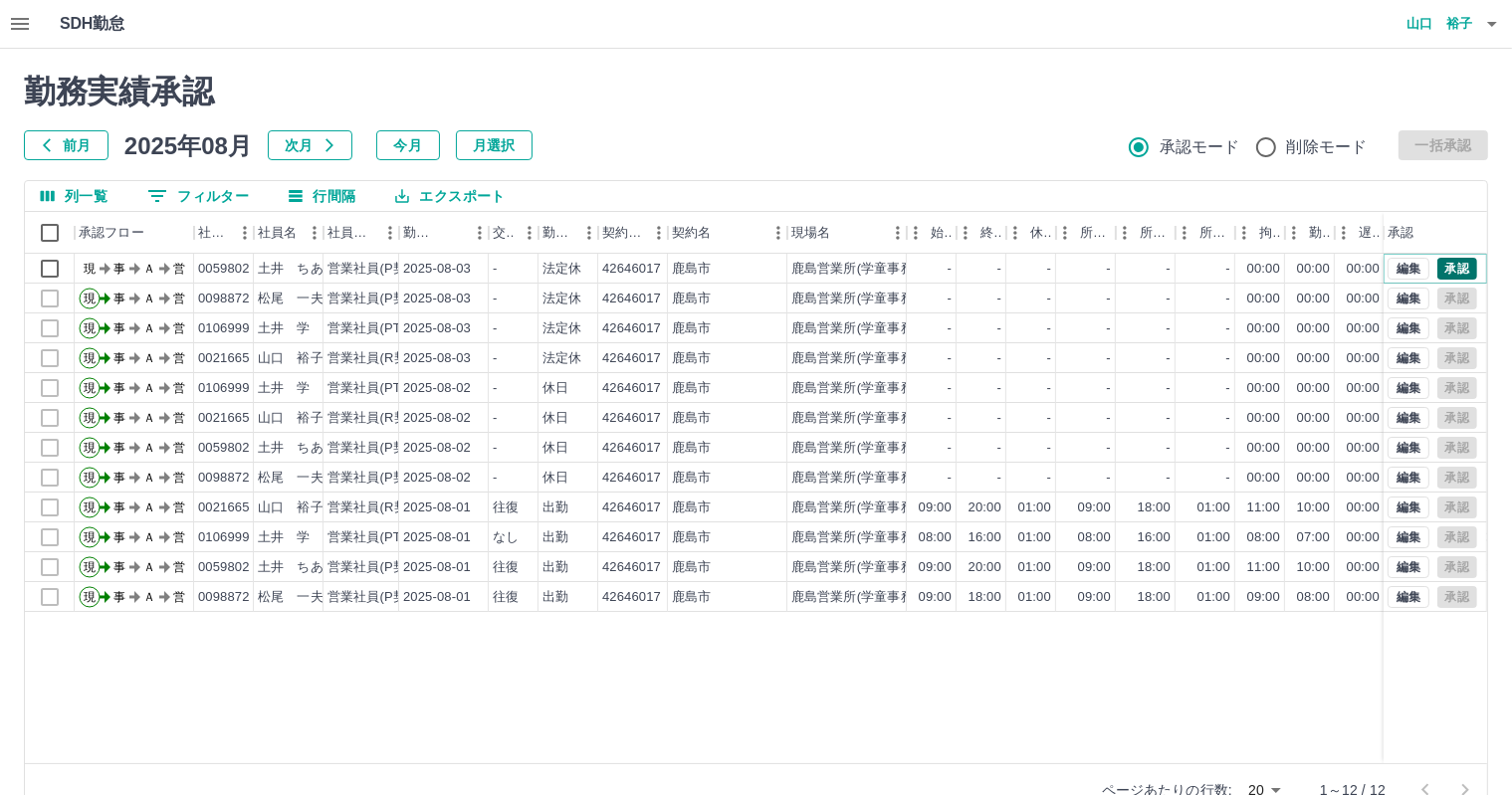 click on "承認" at bounding box center [1457, 269] 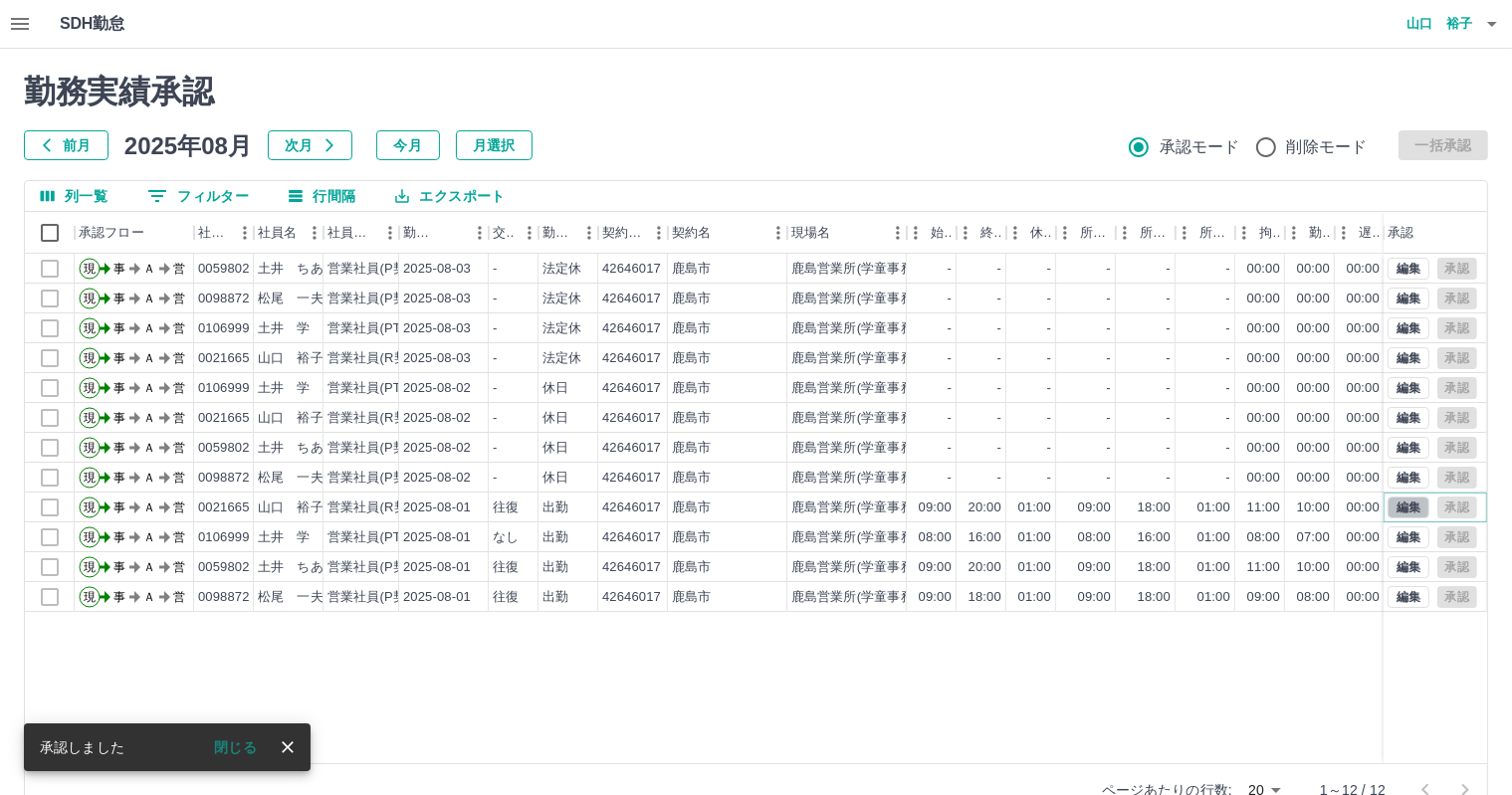 click on "編集" at bounding box center [1408, 507] 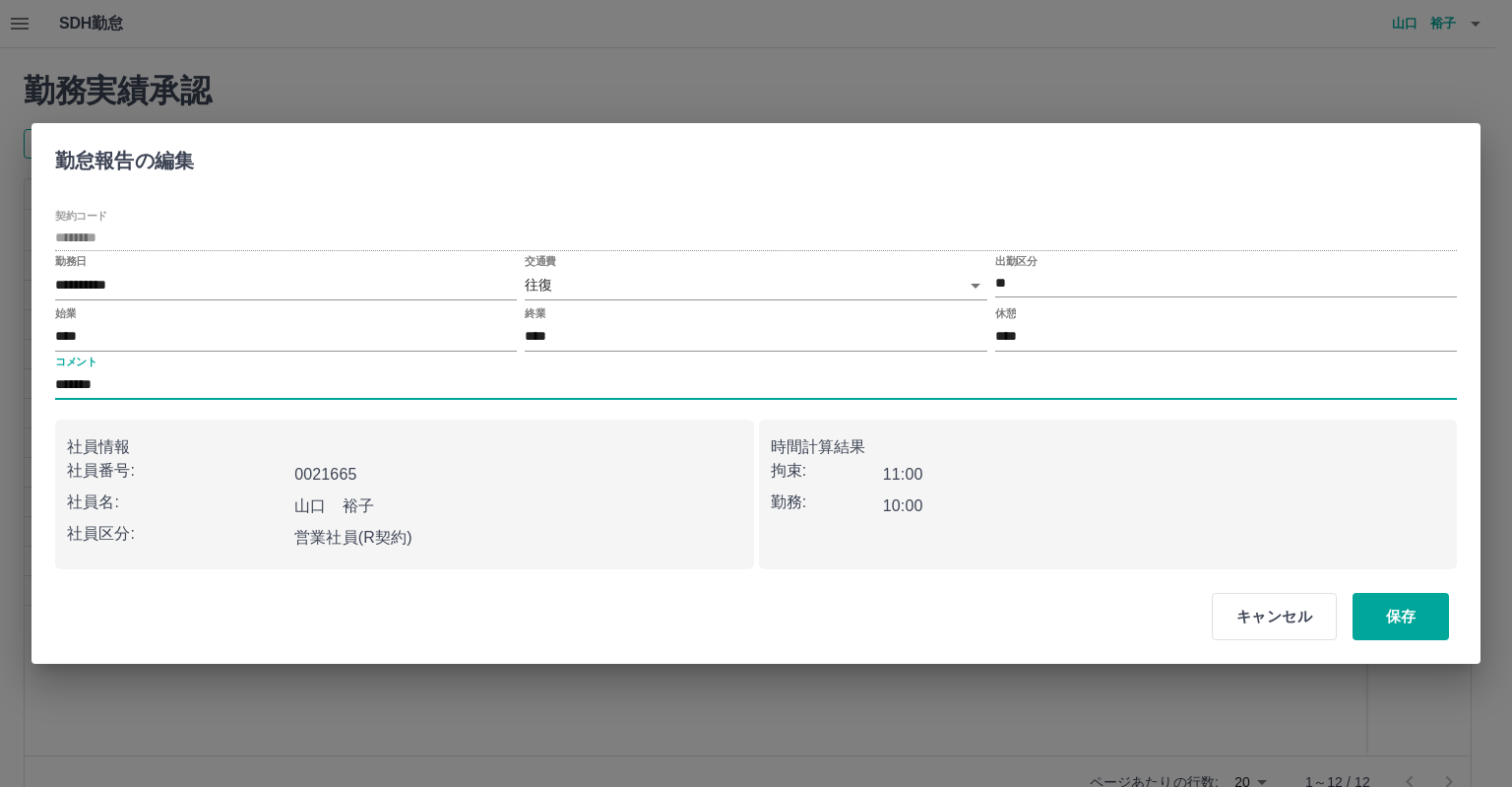 click on "*******" at bounding box center (756, 385) 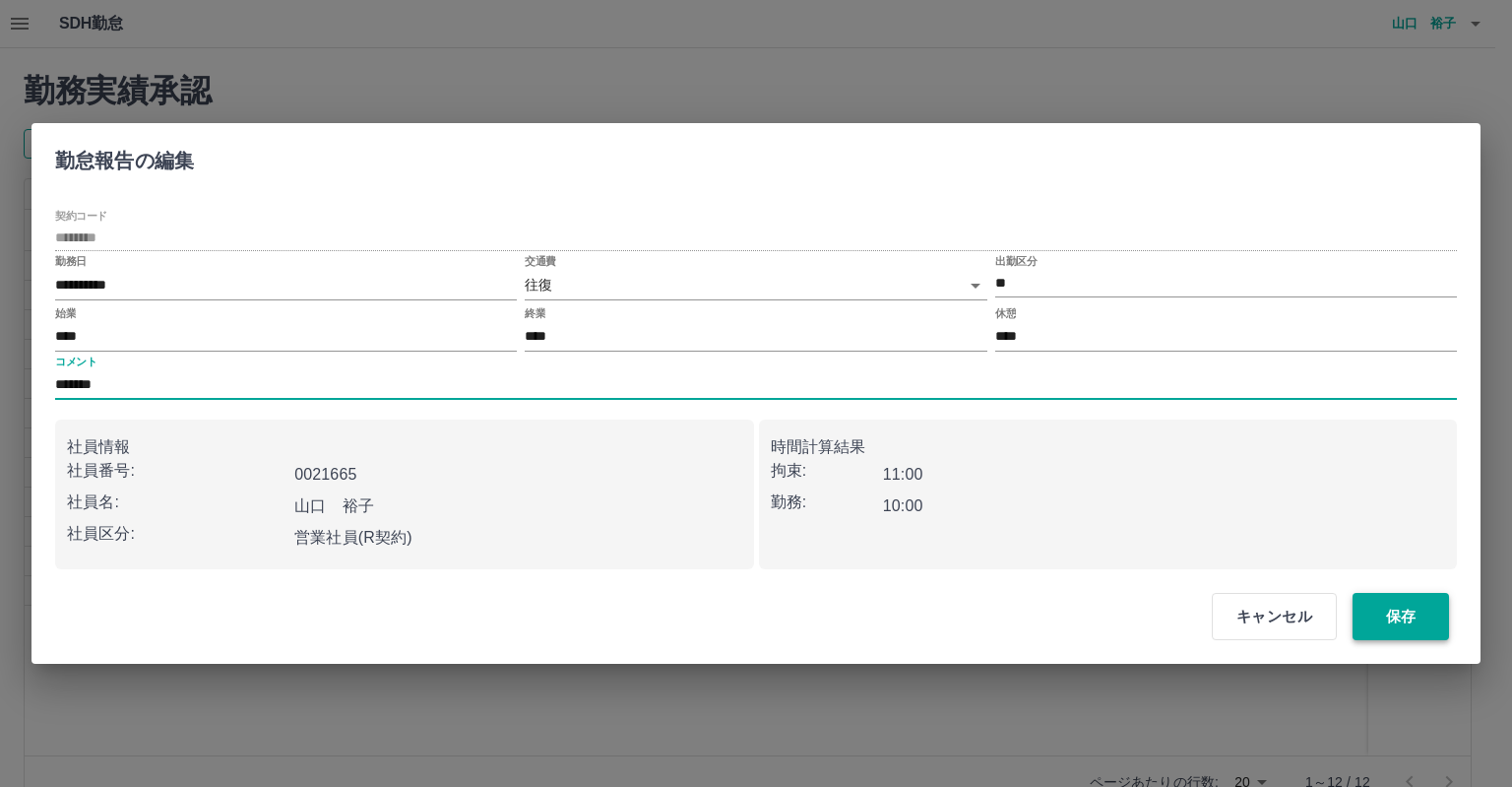 click on "保存" at bounding box center (1401, 617) 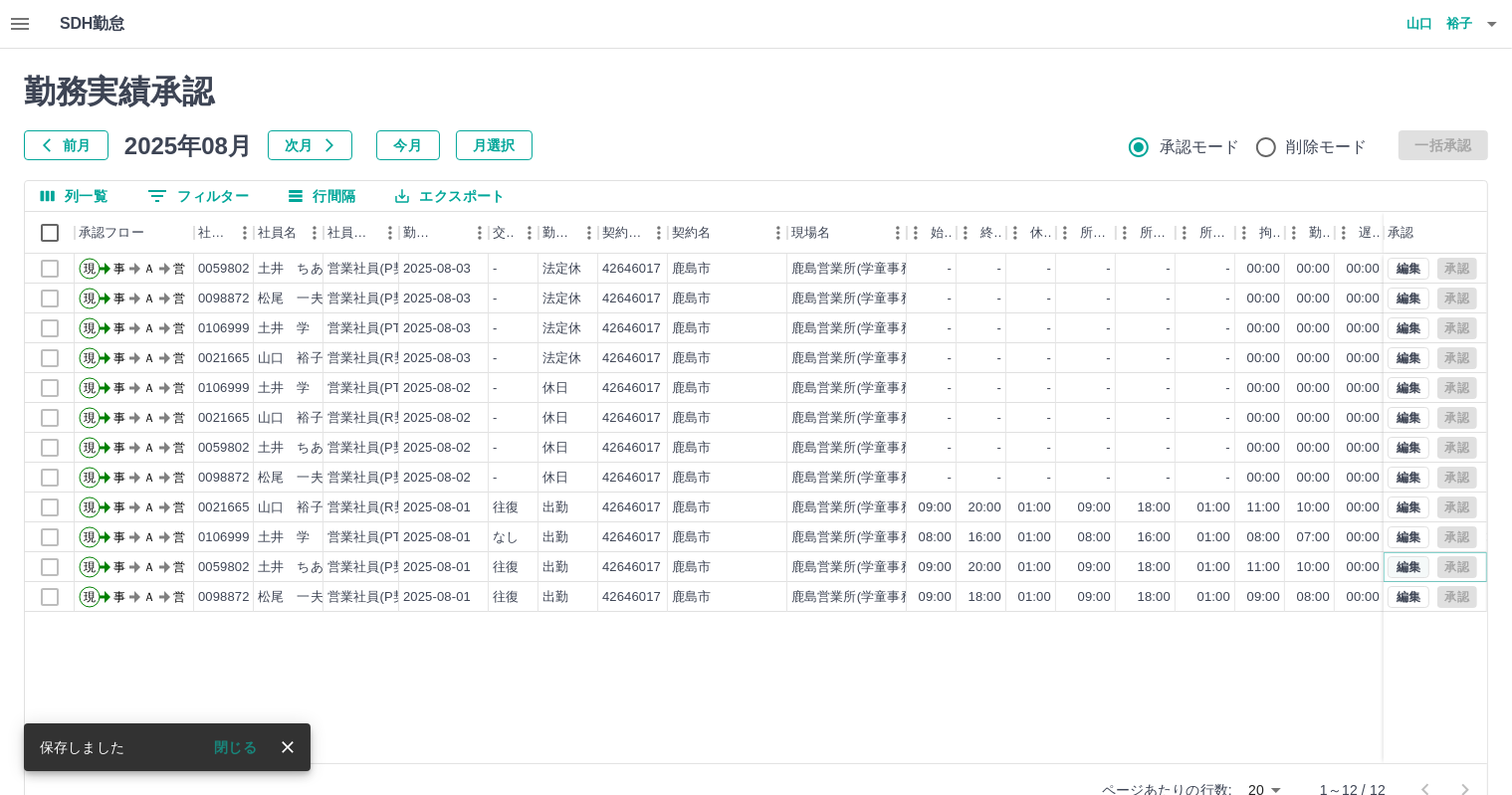click on "編集" at bounding box center (1408, 567) 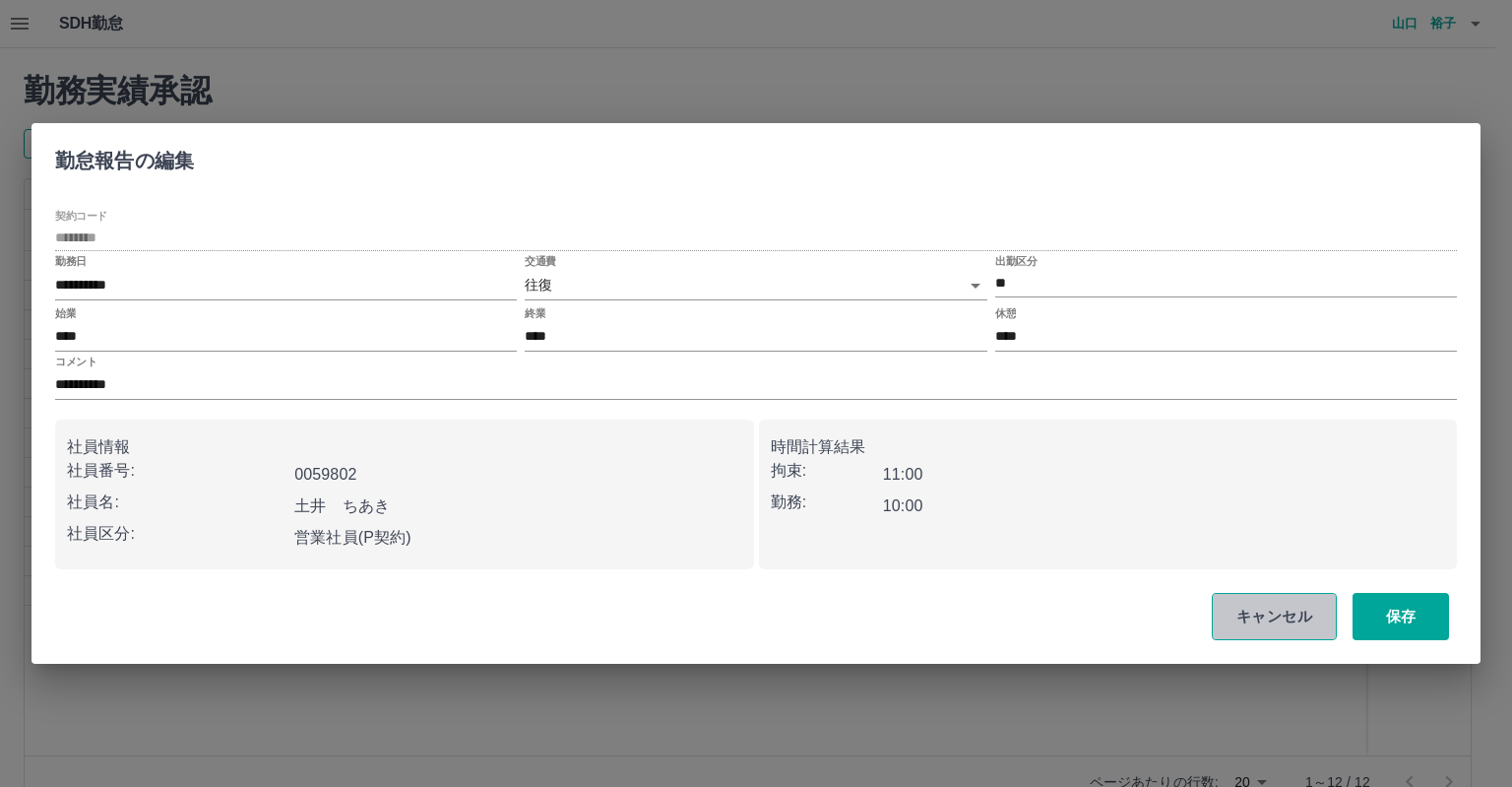 click on "キャンセル" at bounding box center (1274, 617) 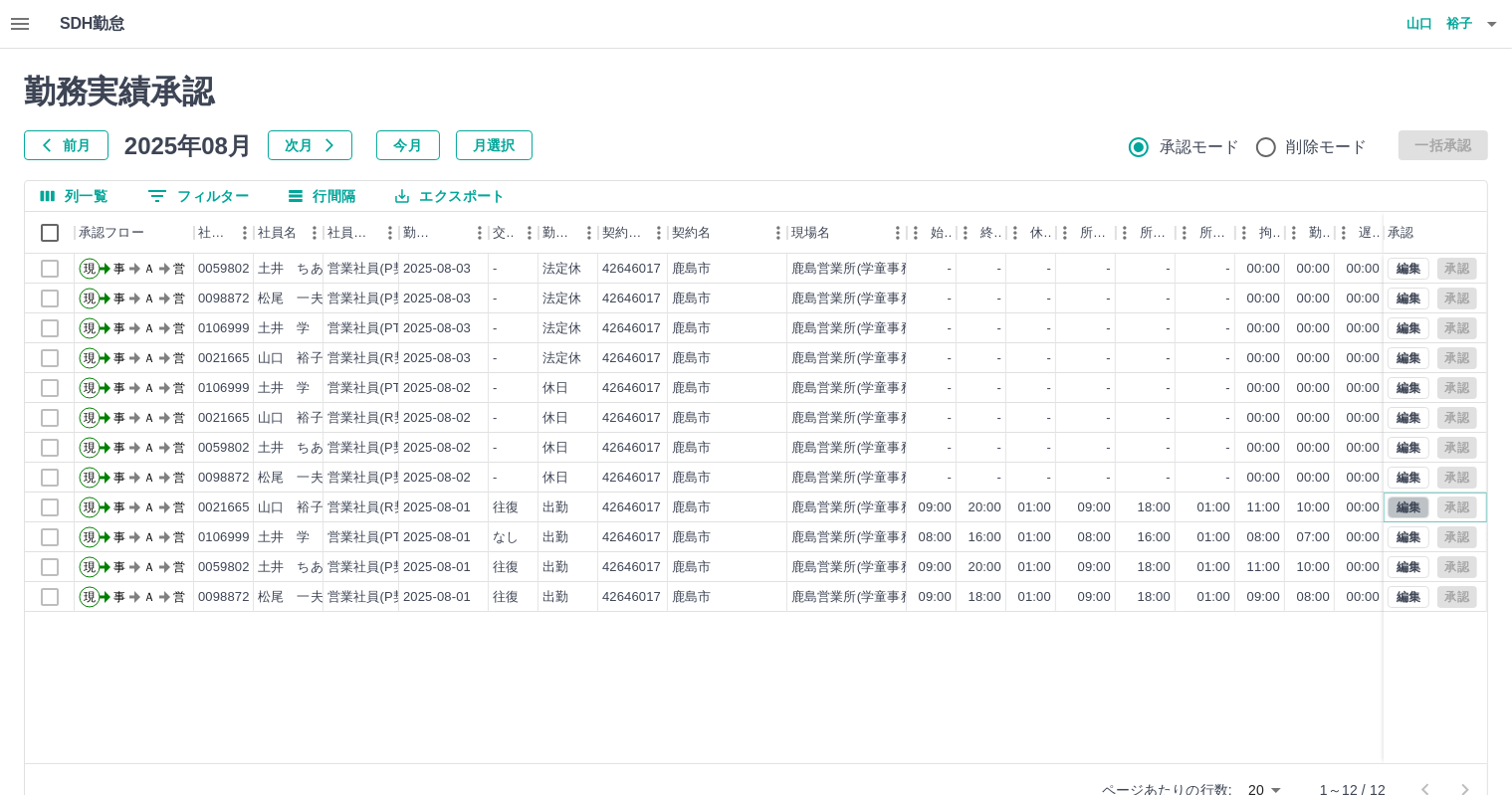 click on "編集" at bounding box center [1408, 507] 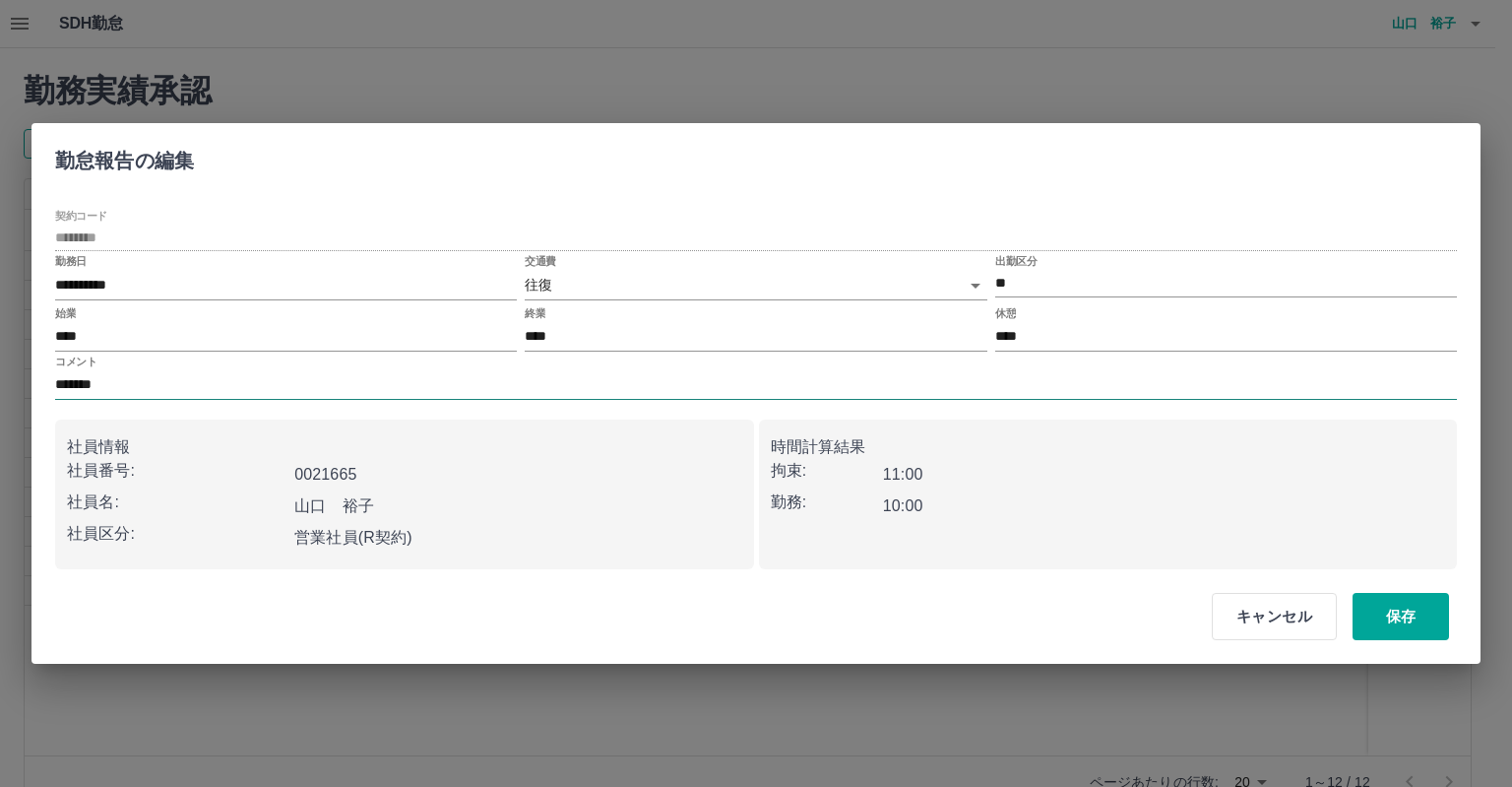 click on "*******" at bounding box center [756, 385] 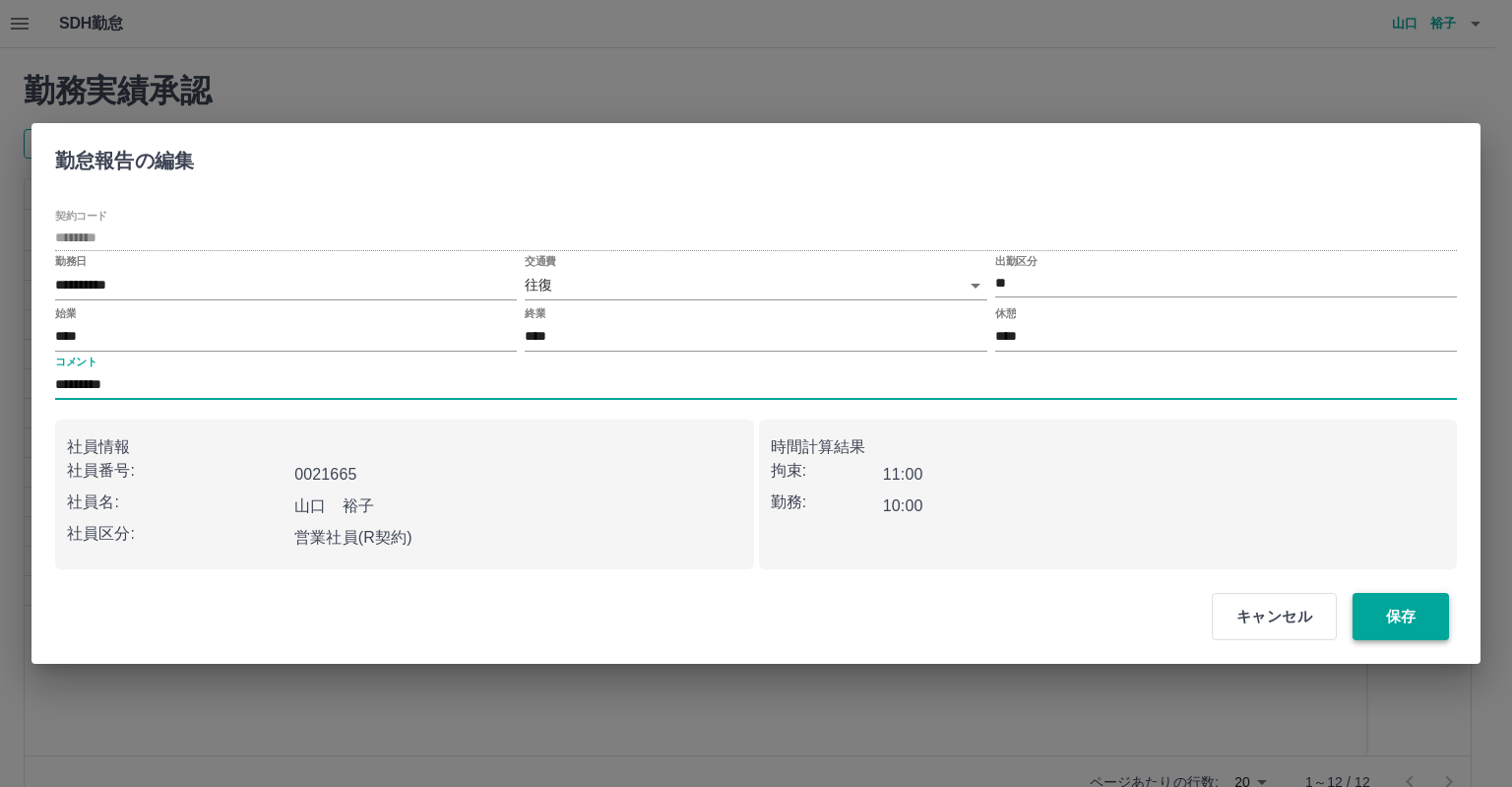 type on "*********" 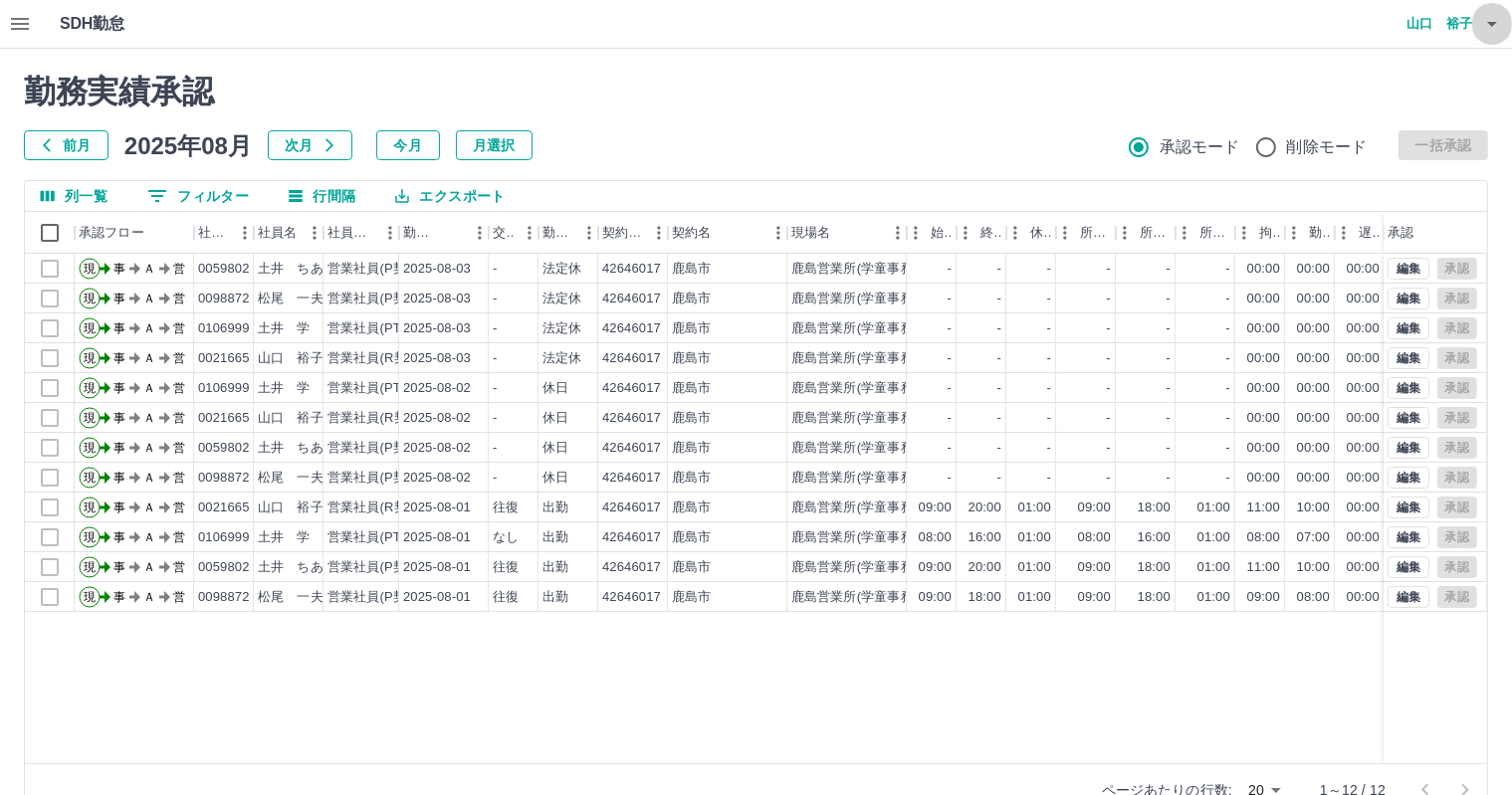 click 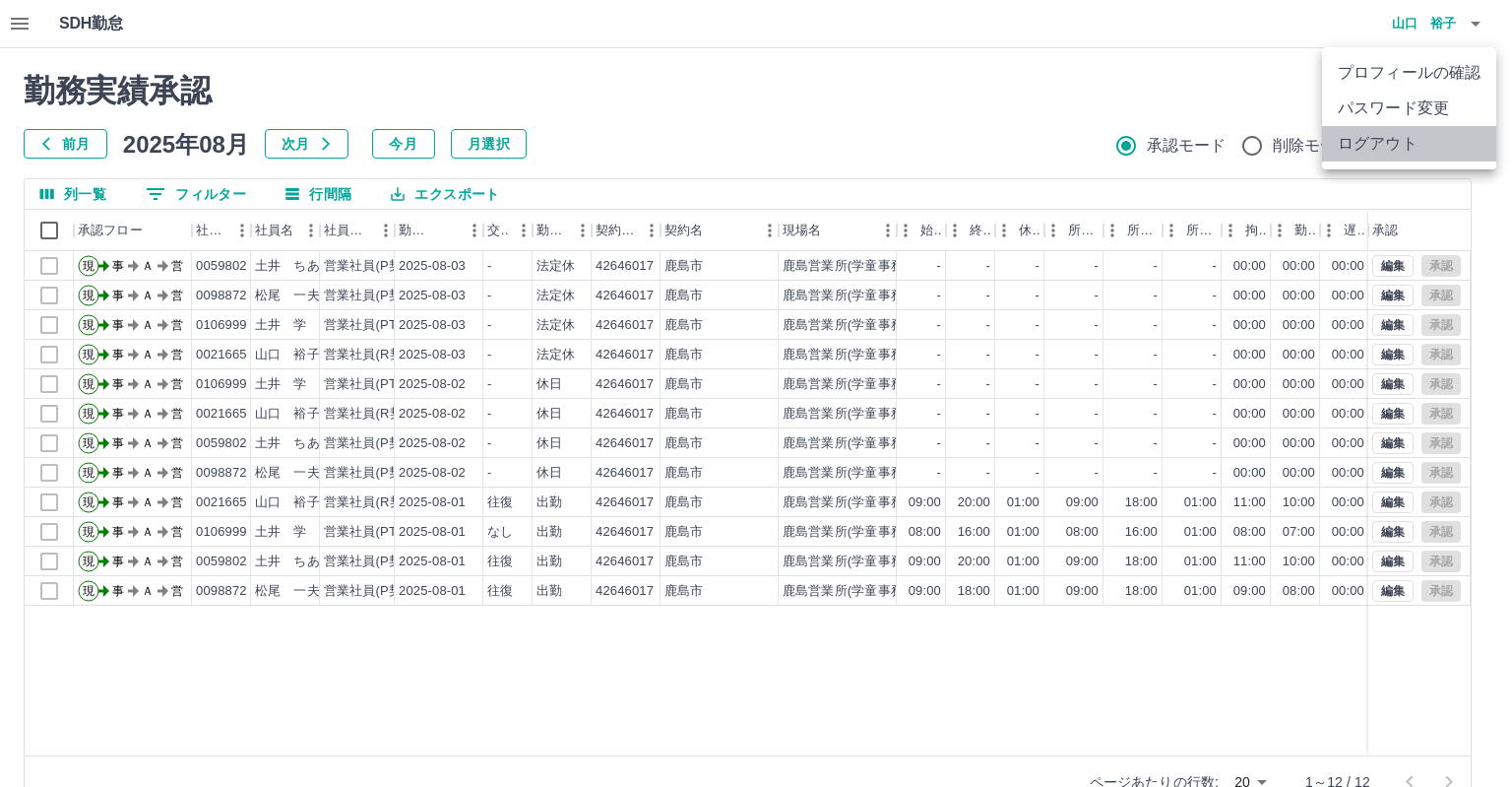 click on "ログアウト" at bounding box center [1409, 144] 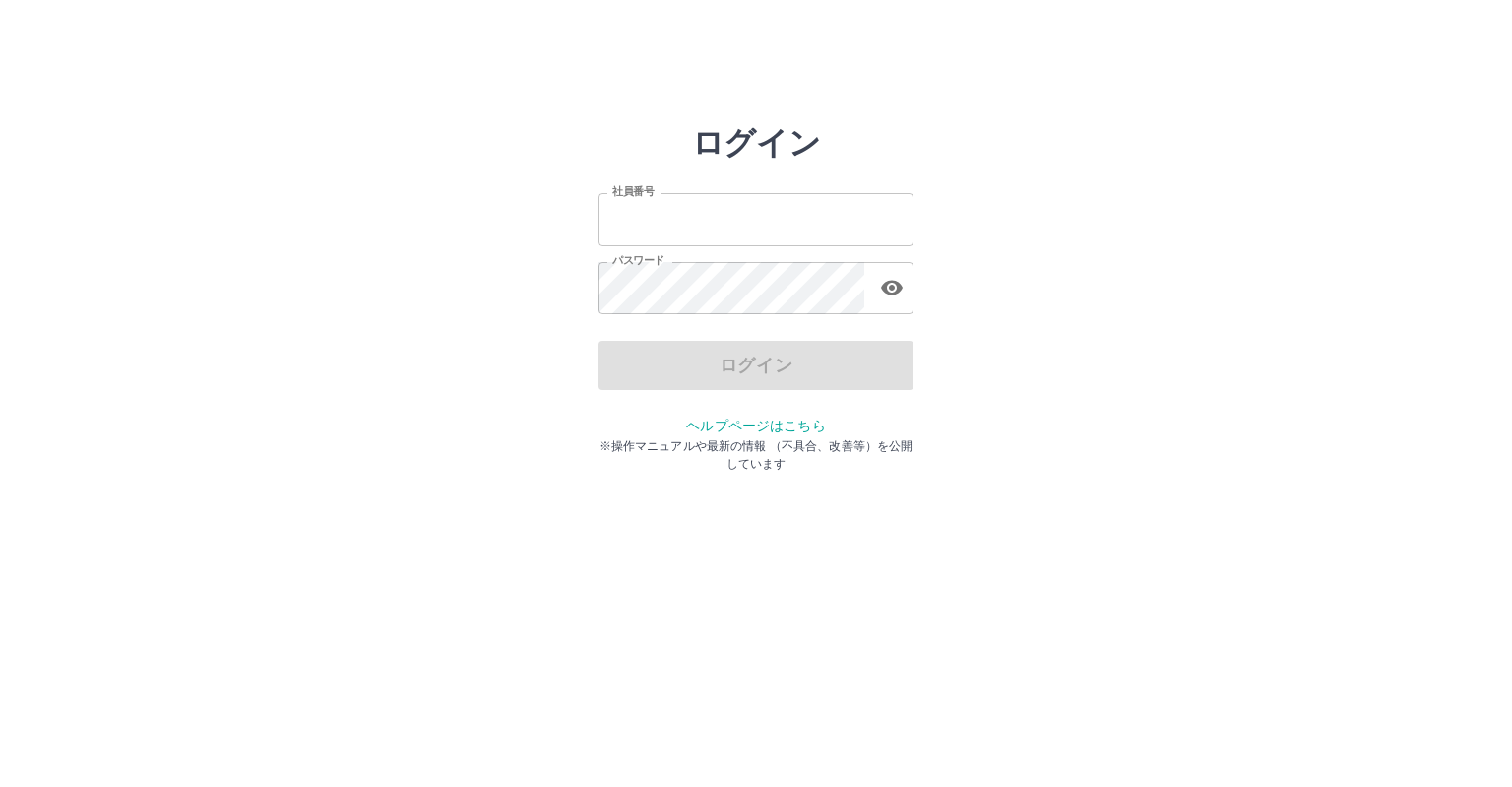 scroll, scrollTop: 0, scrollLeft: 0, axis: both 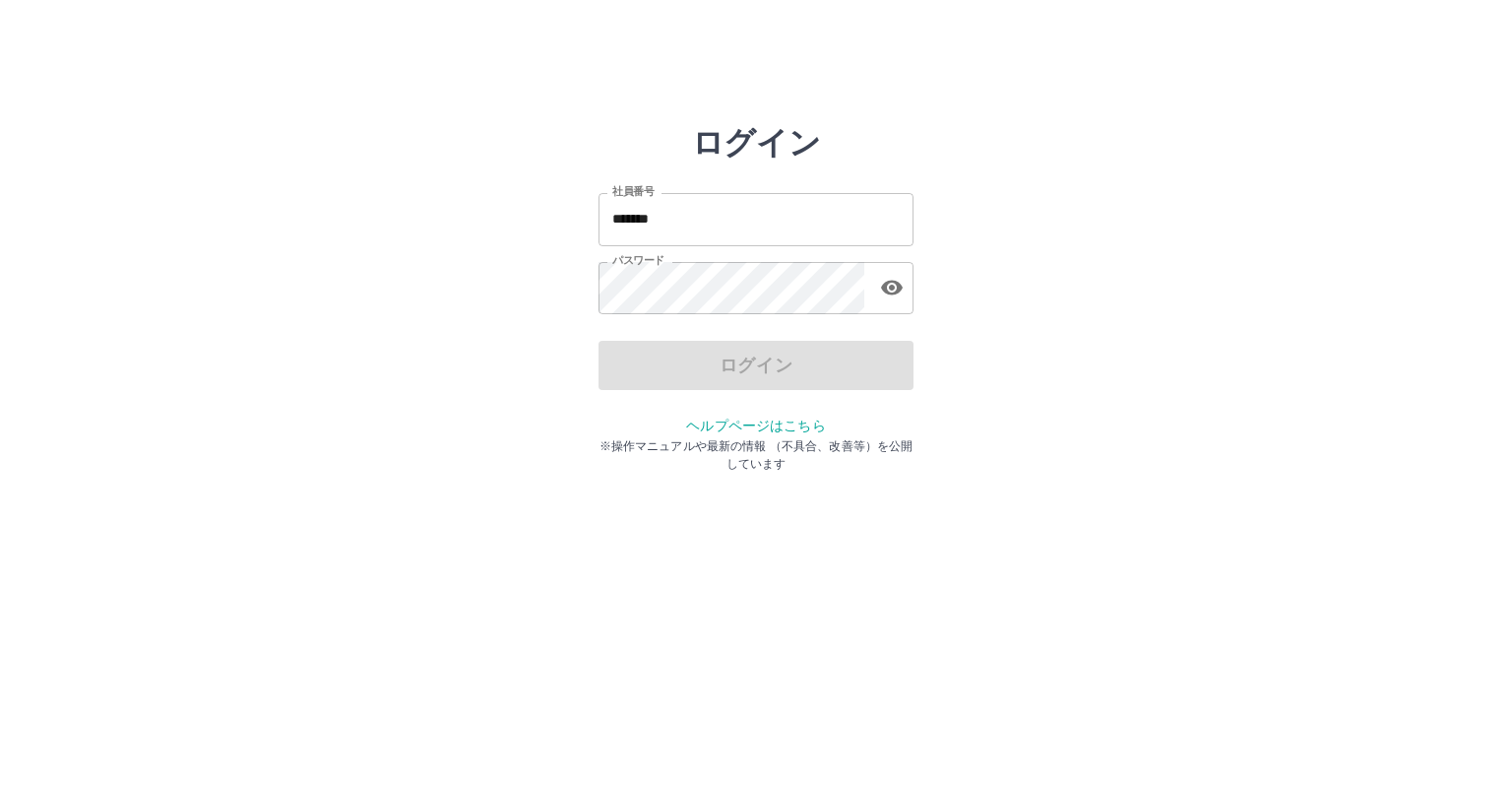 click on "ログイン" at bounding box center (756, 365) 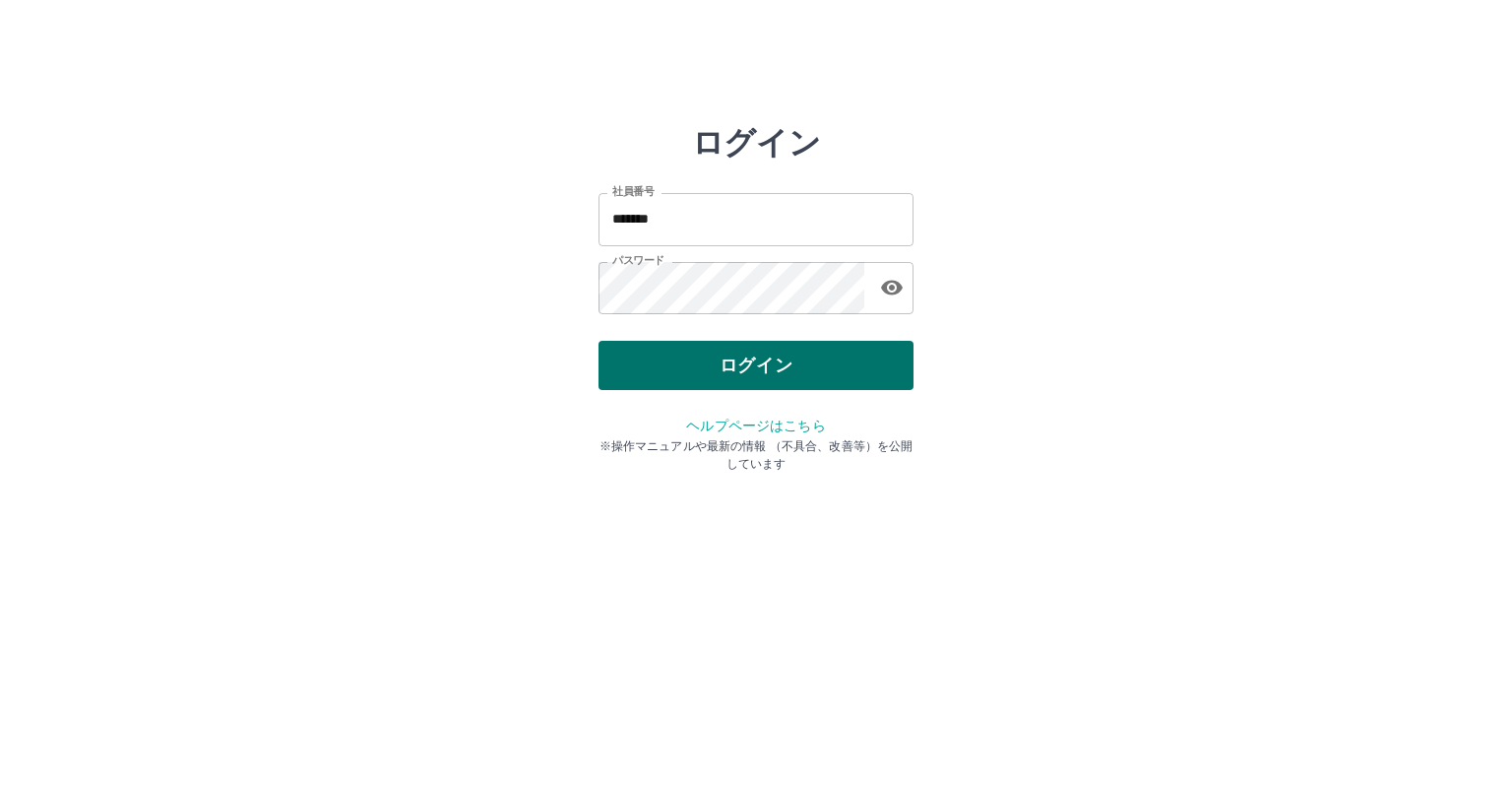 click on "ログイン" at bounding box center (756, 365) 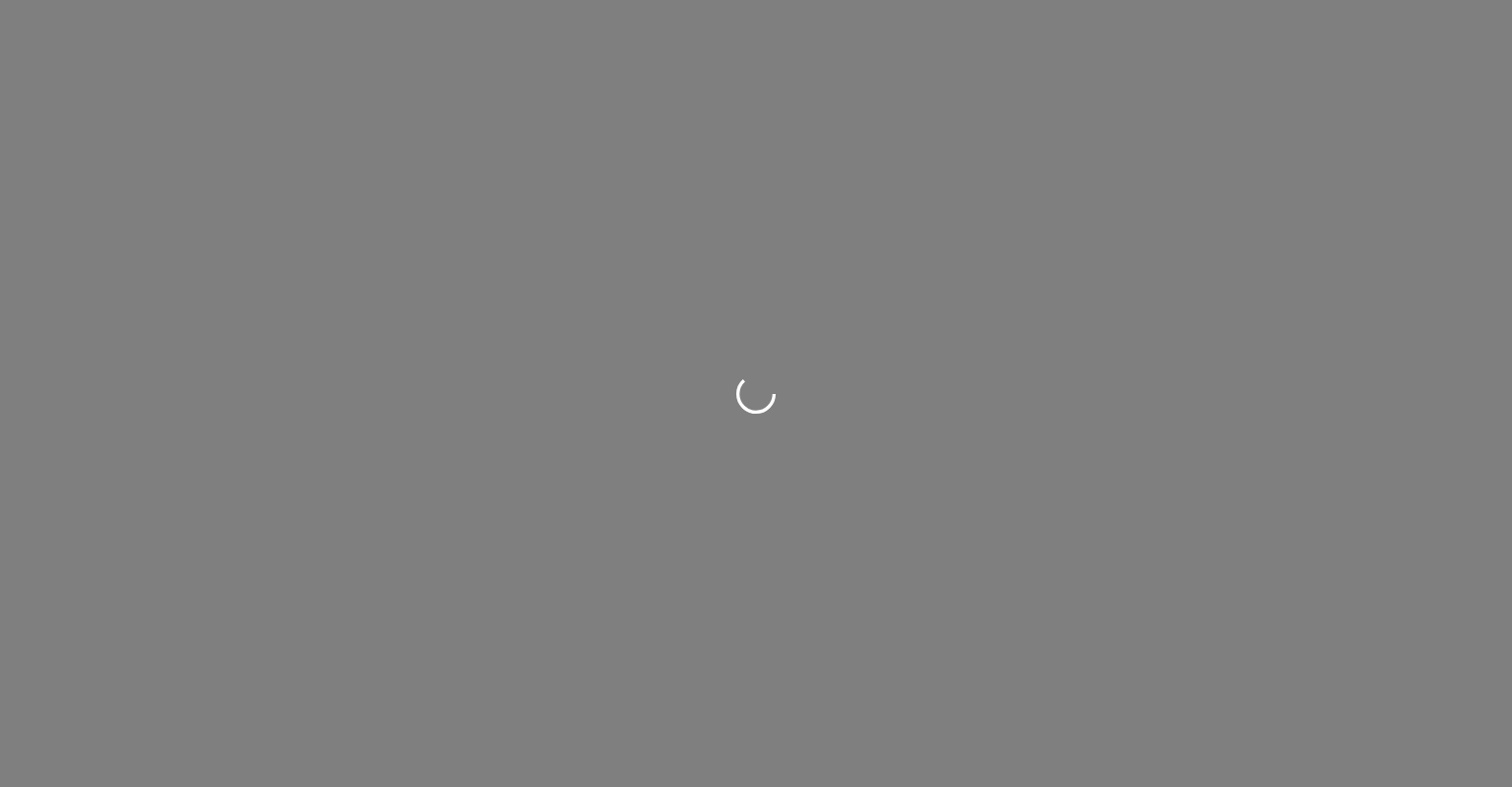 scroll, scrollTop: 0, scrollLeft: 0, axis: both 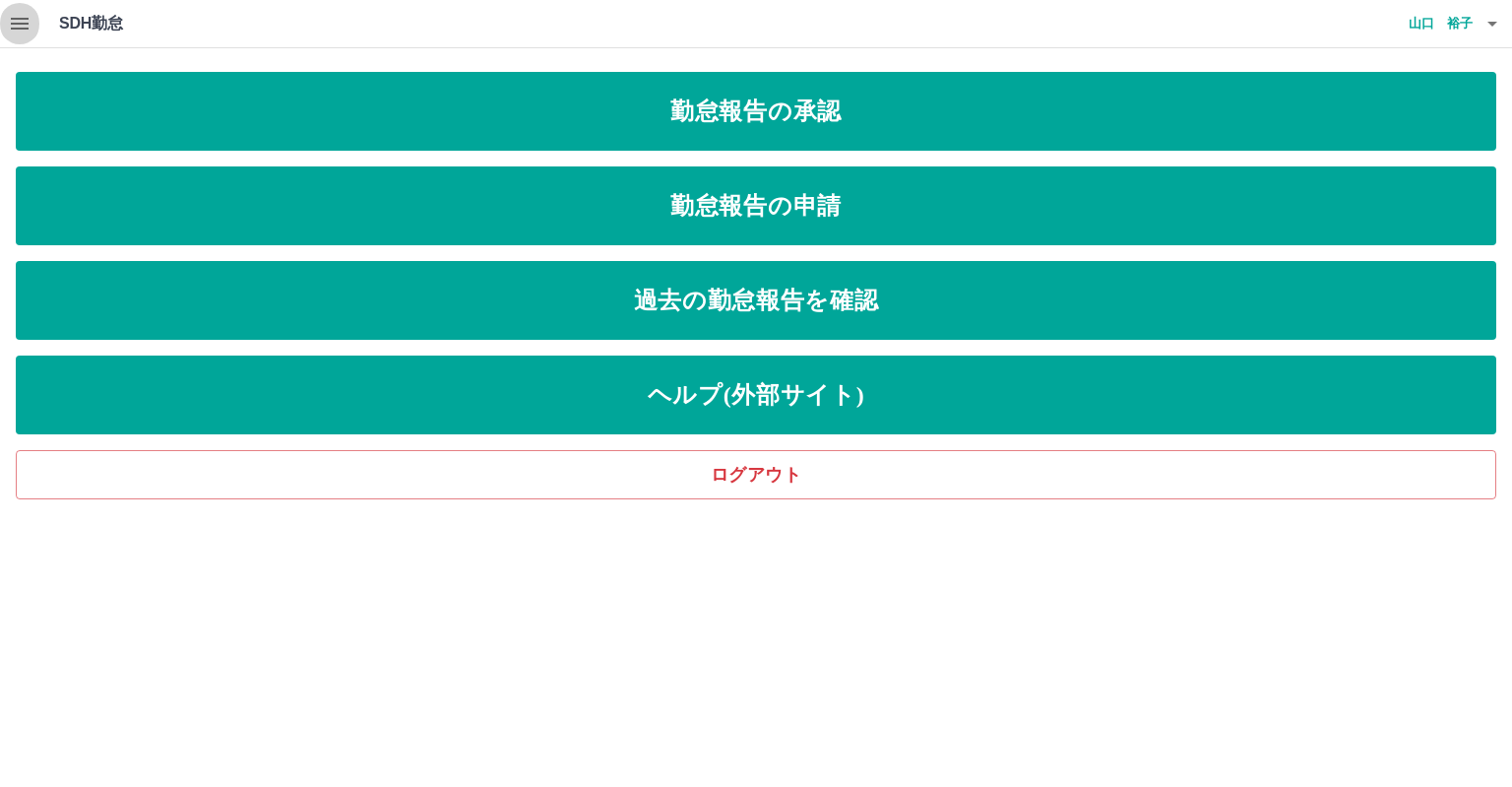 click 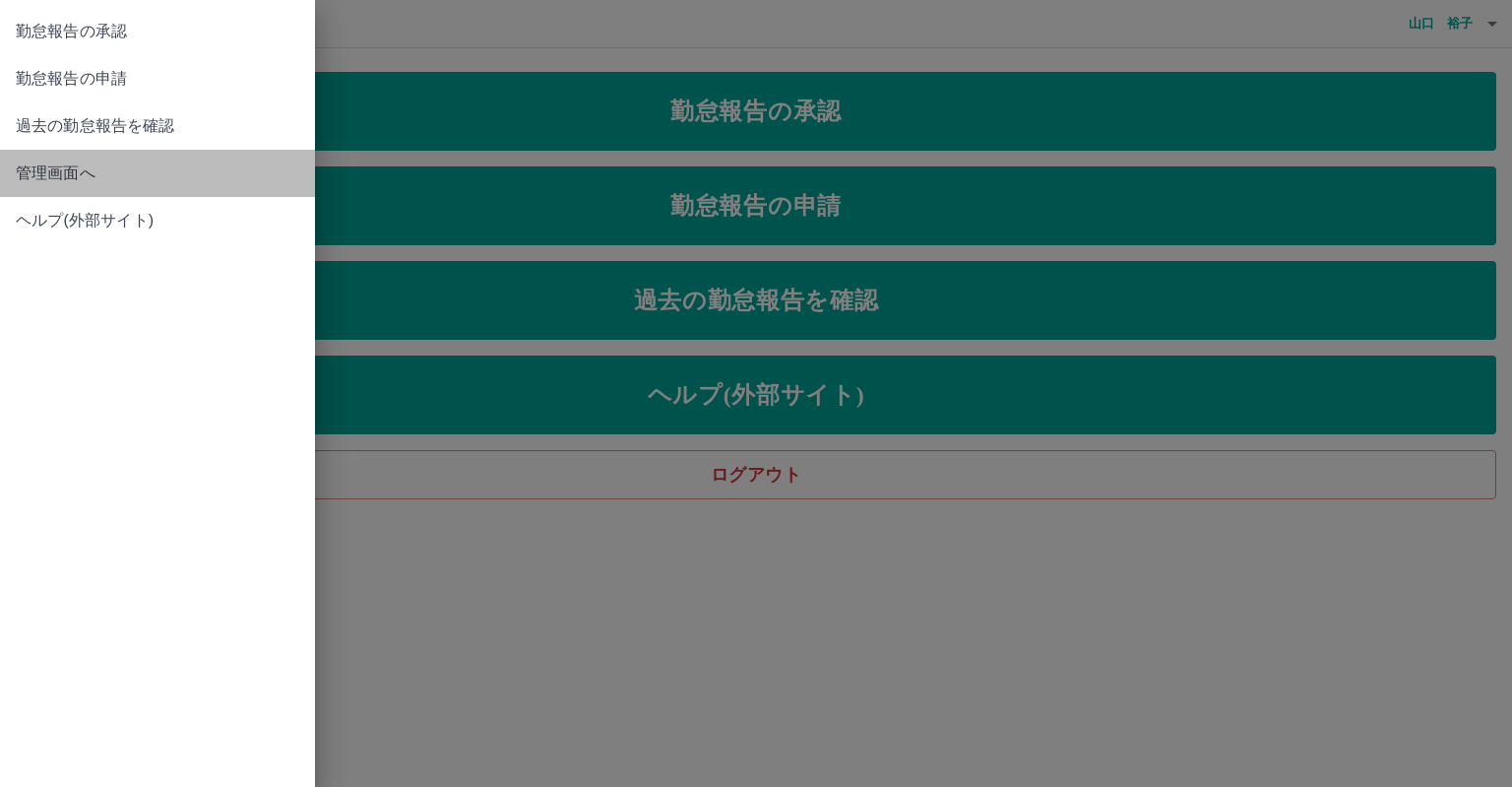 click on "管理画面へ" at bounding box center [158, 173] 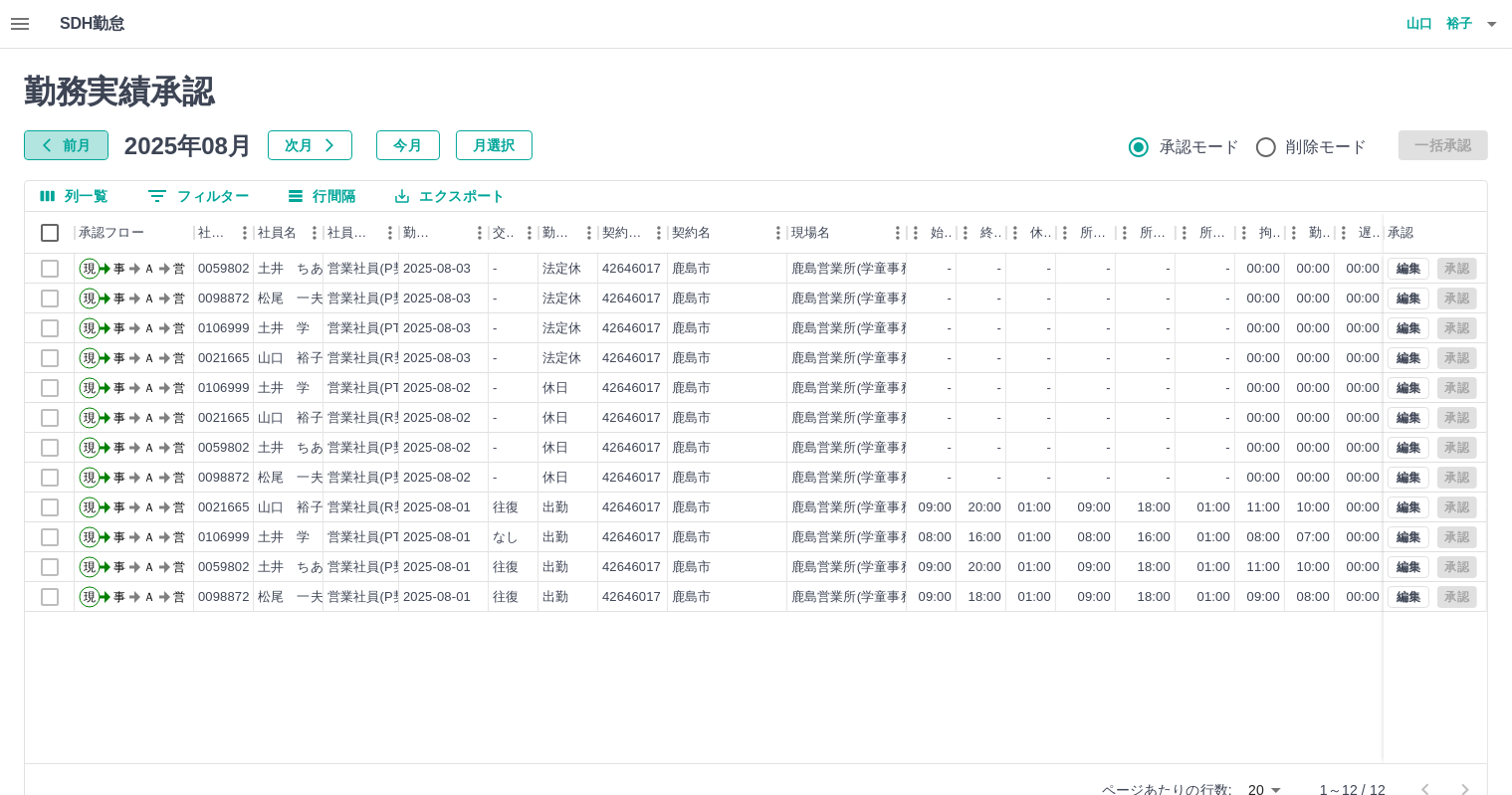 click on "前月" at bounding box center [66, 145] 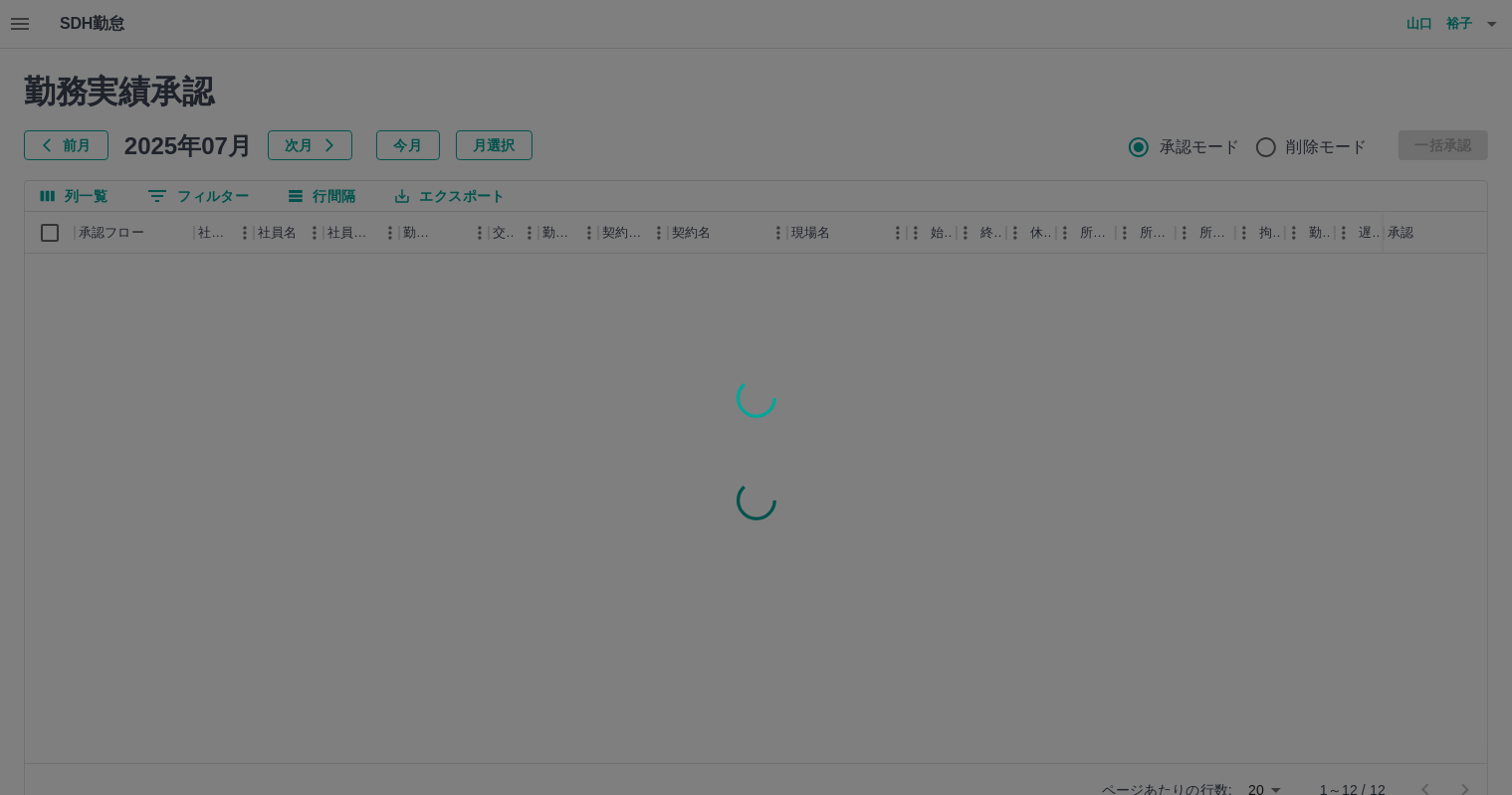 click at bounding box center [756, 397] 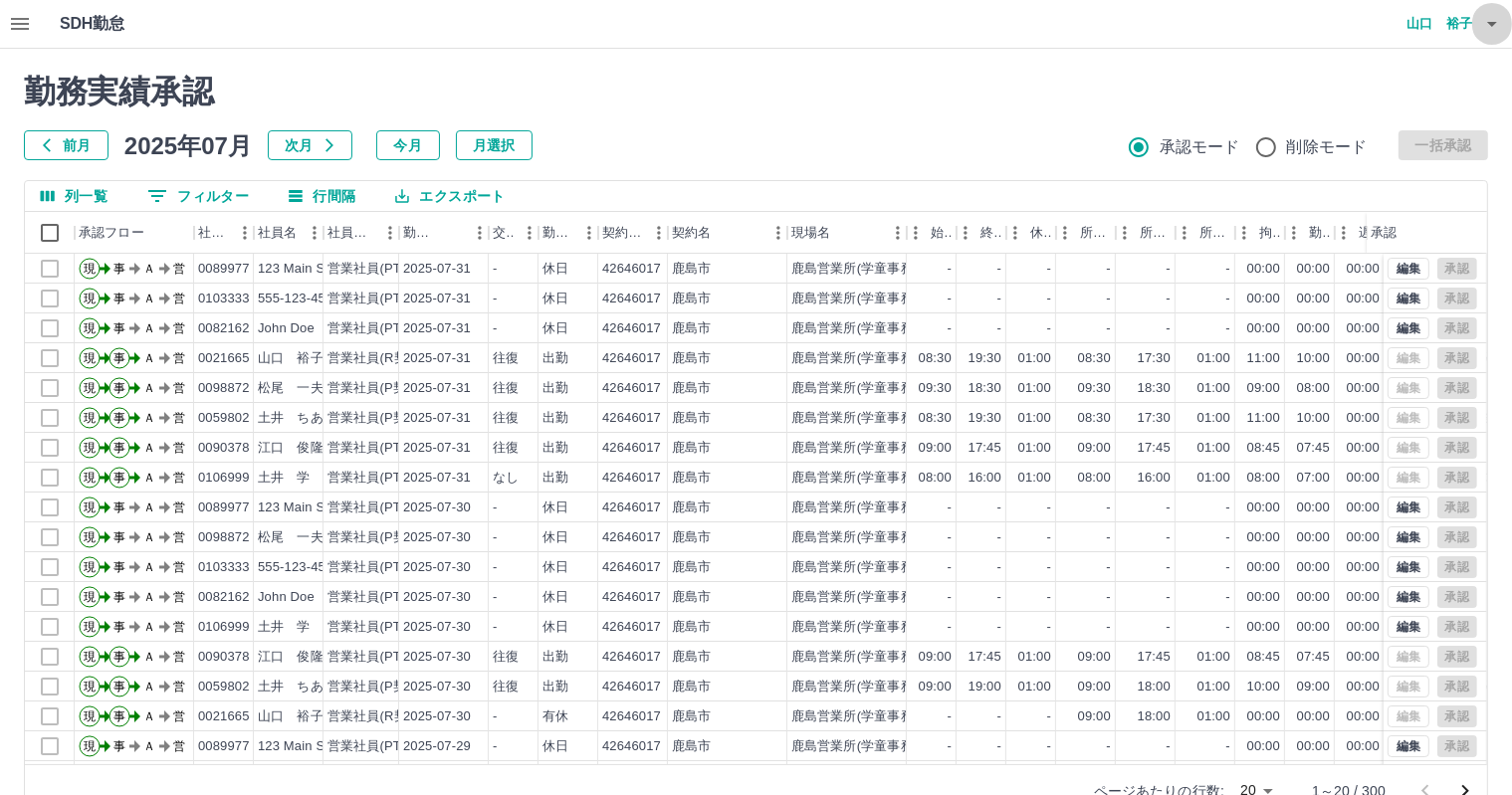 click 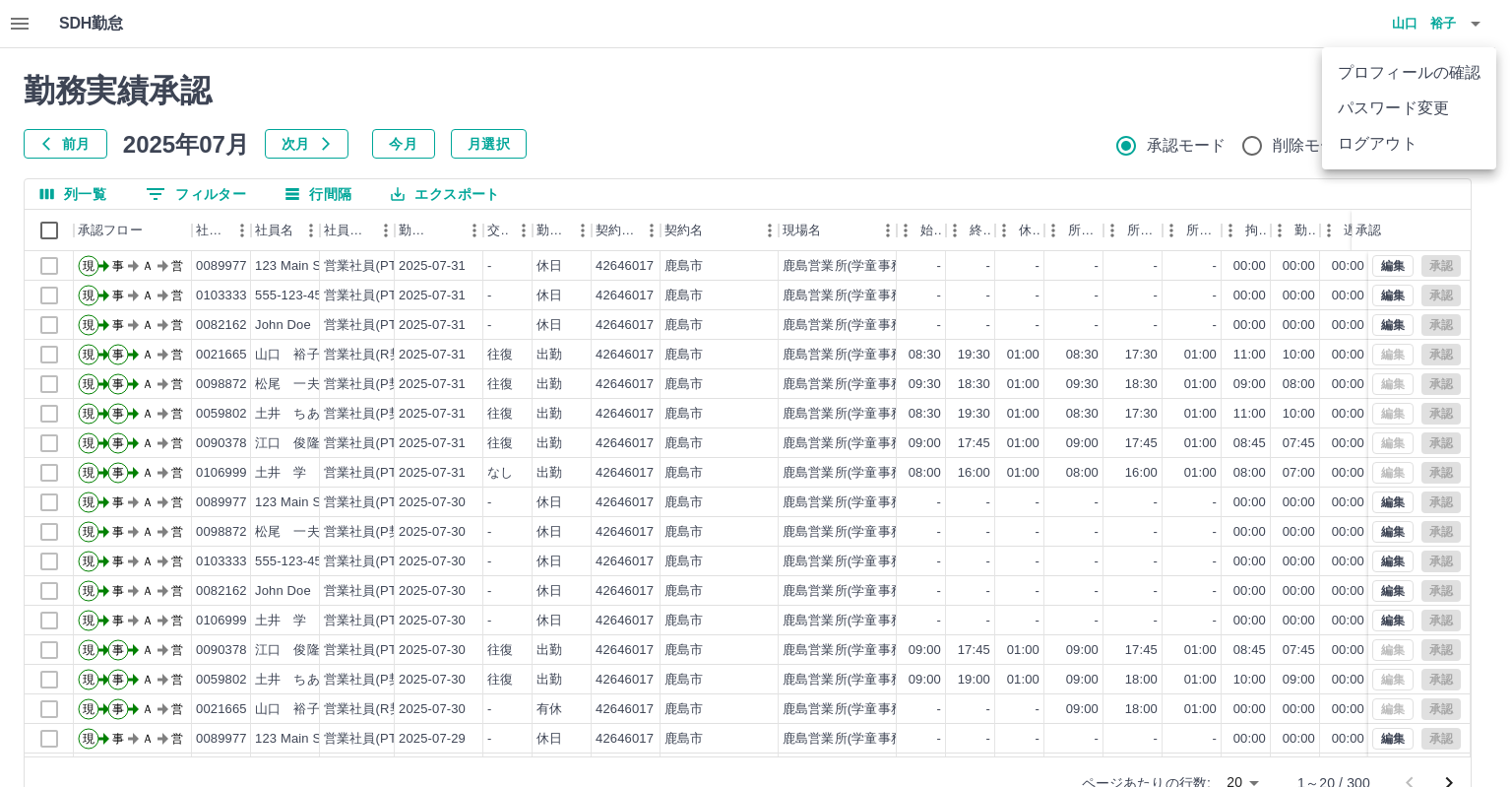 click at bounding box center (756, 393) 